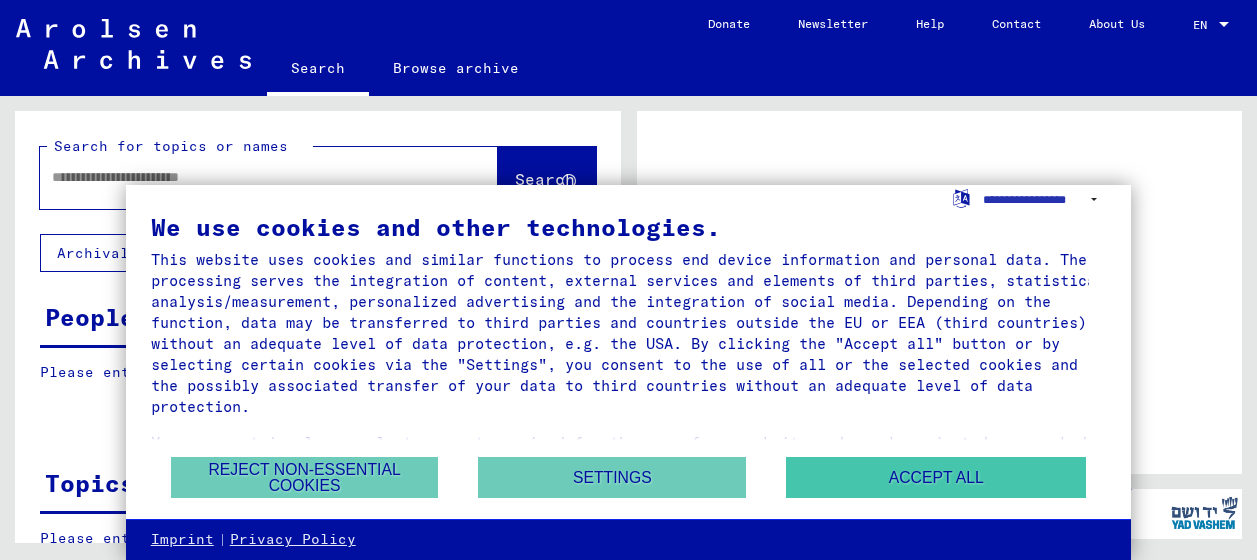 scroll, scrollTop: 0, scrollLeft: 0, axis: both 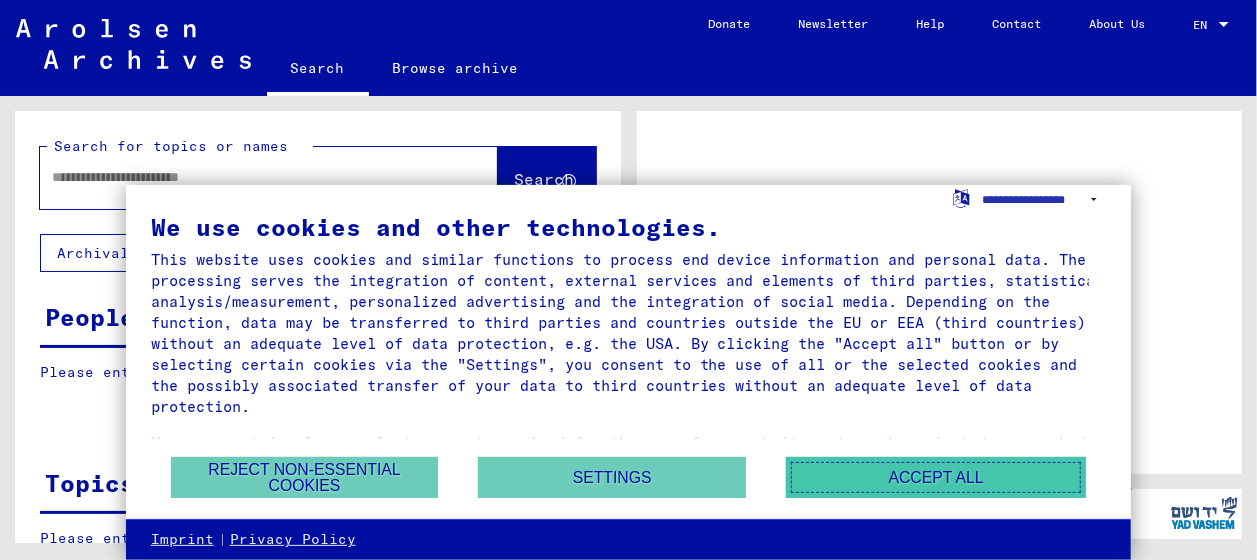 click on "Accept all" at bounding box center (936, 477) 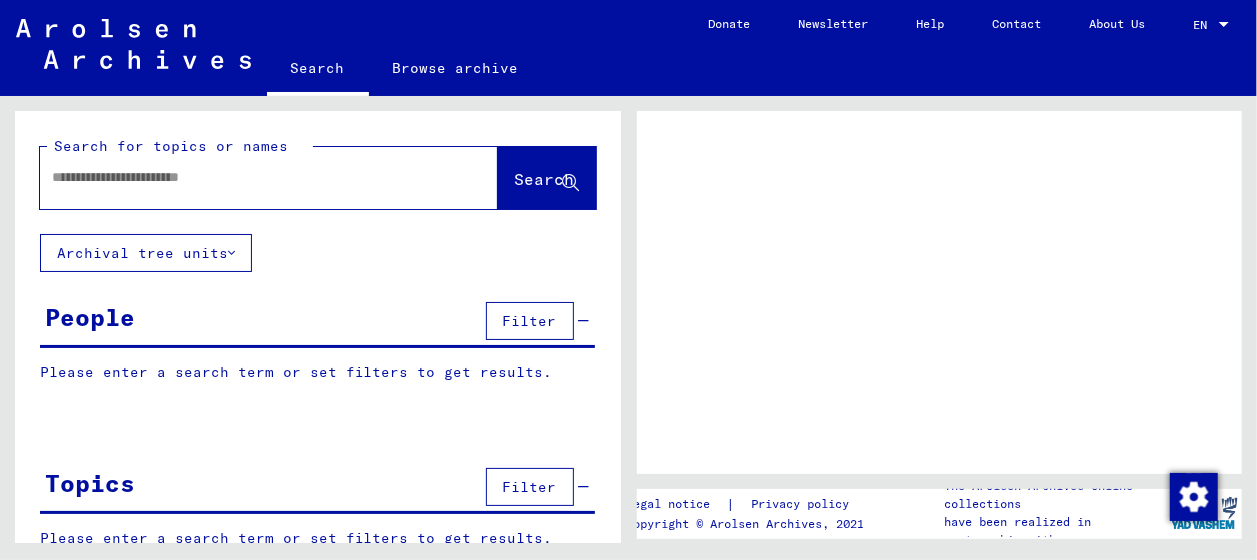 click 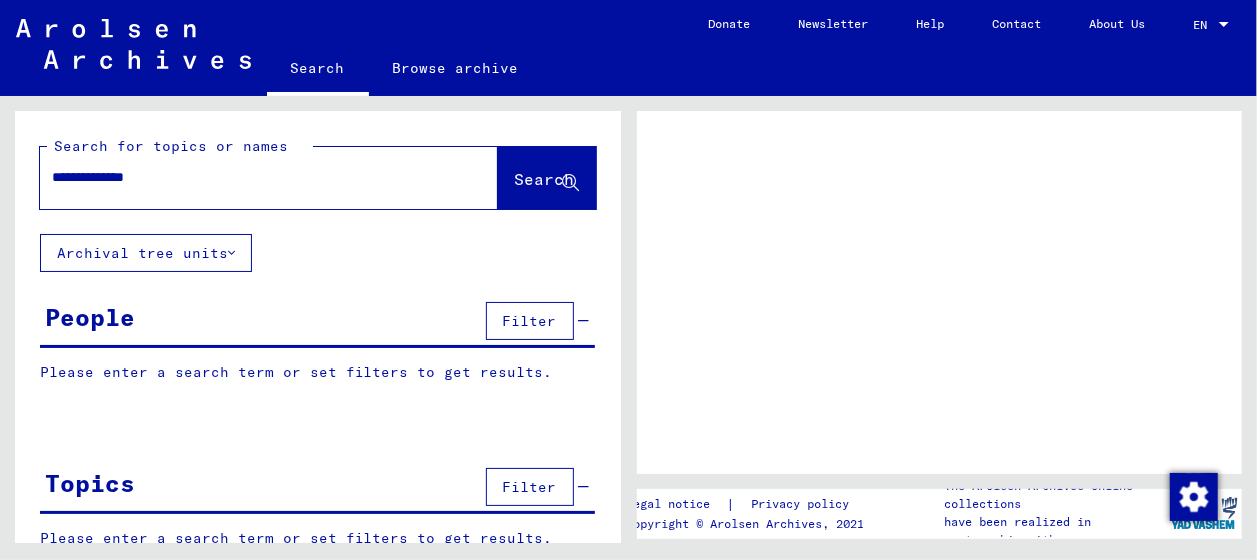 type on "**********" 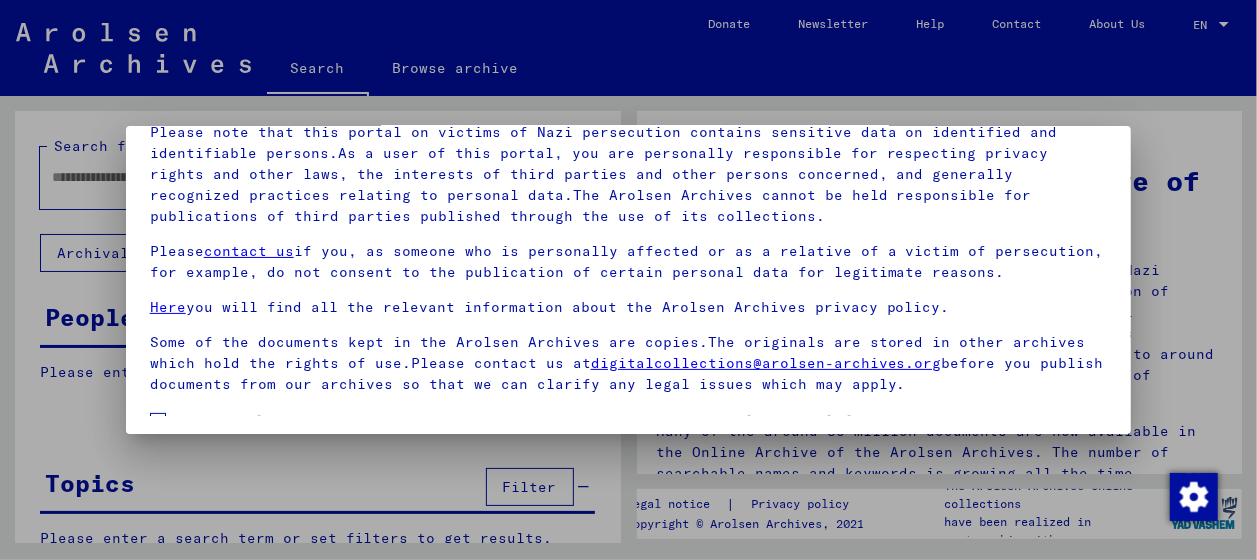 scroll, scrollTop: 156, scrollLeft: 0, axis: vertical 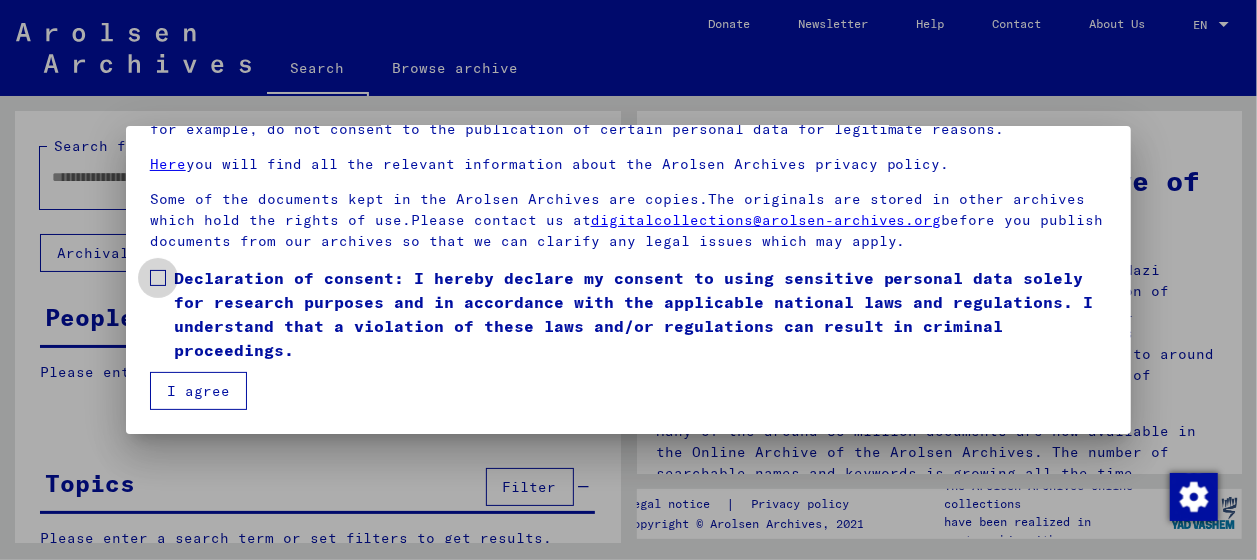 click at bounding box center [158, 278] 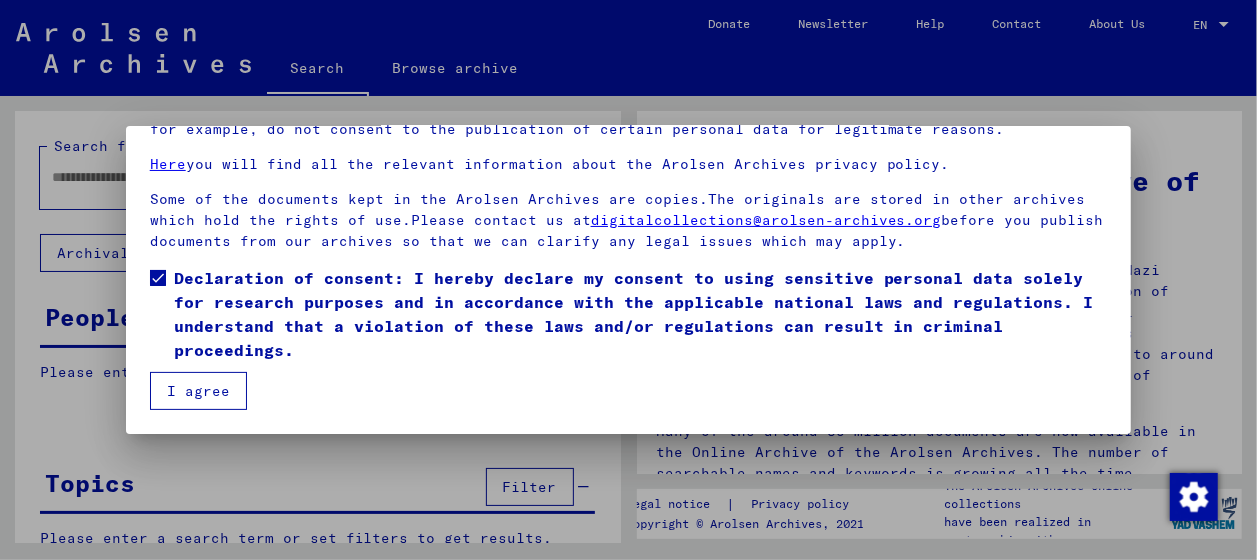click on "I agree" at bounding box center (198, 391) 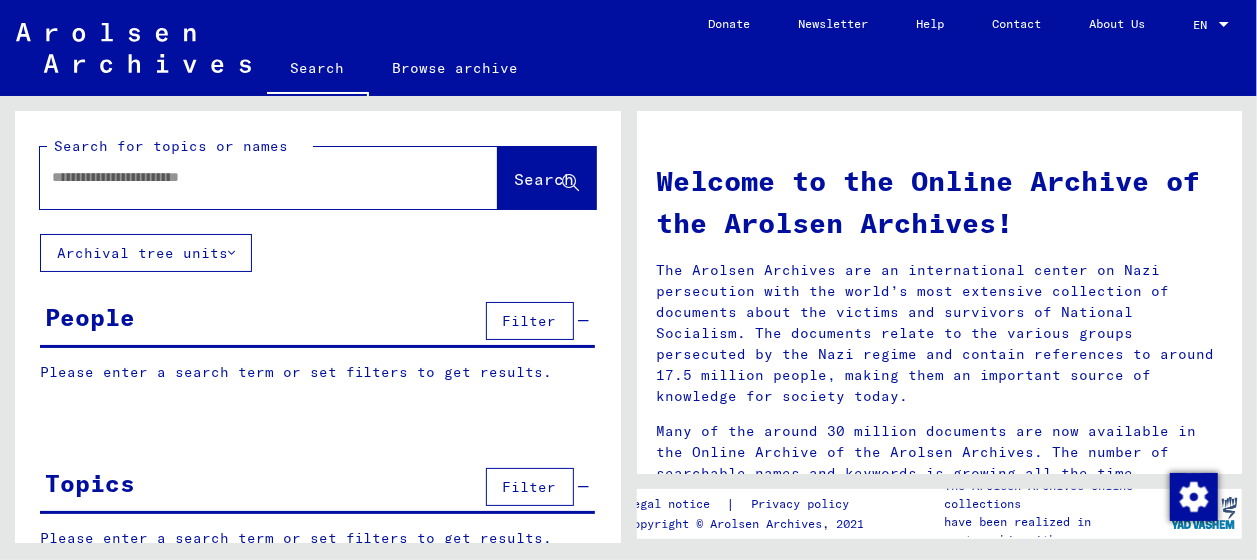 click 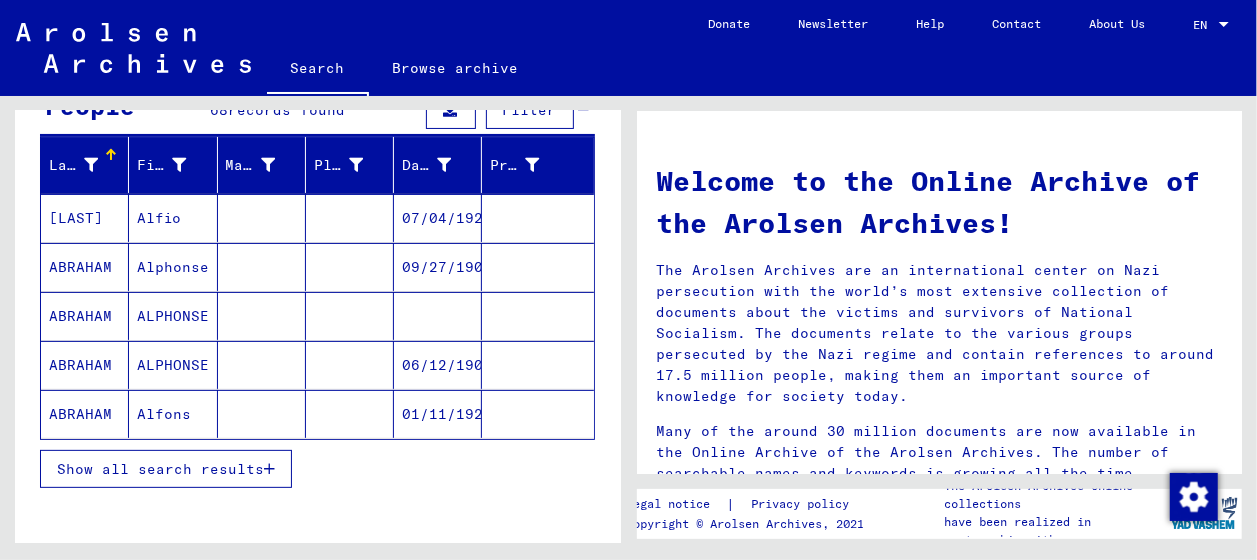 scroll, scrollTop: 218, scrollLeft: 0, axis: vertical 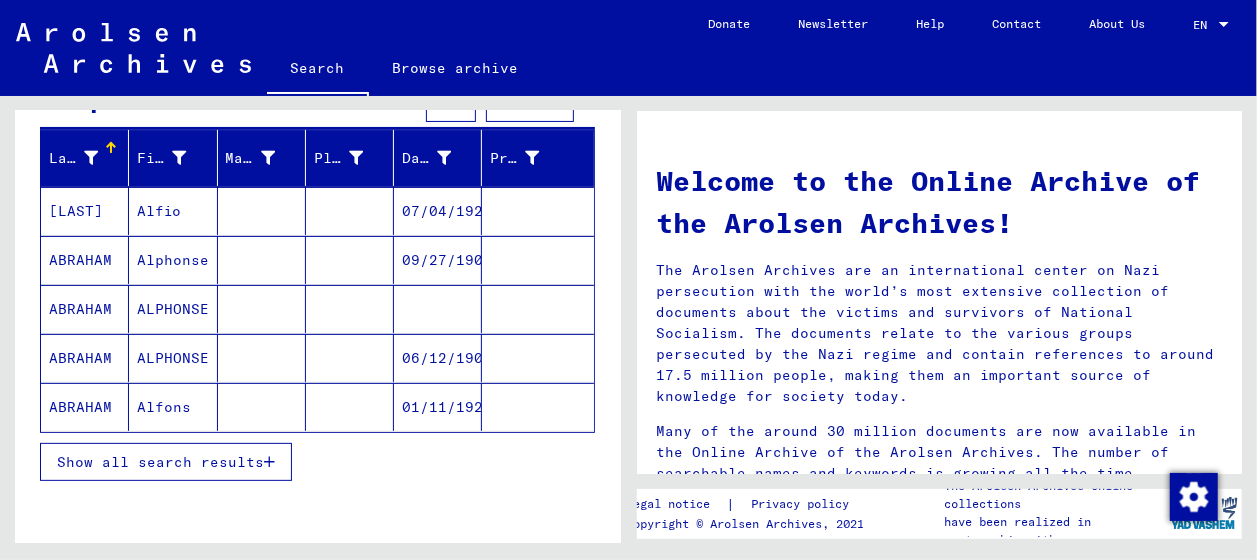 click on "Show all search results" at bounding box center (160, 462) 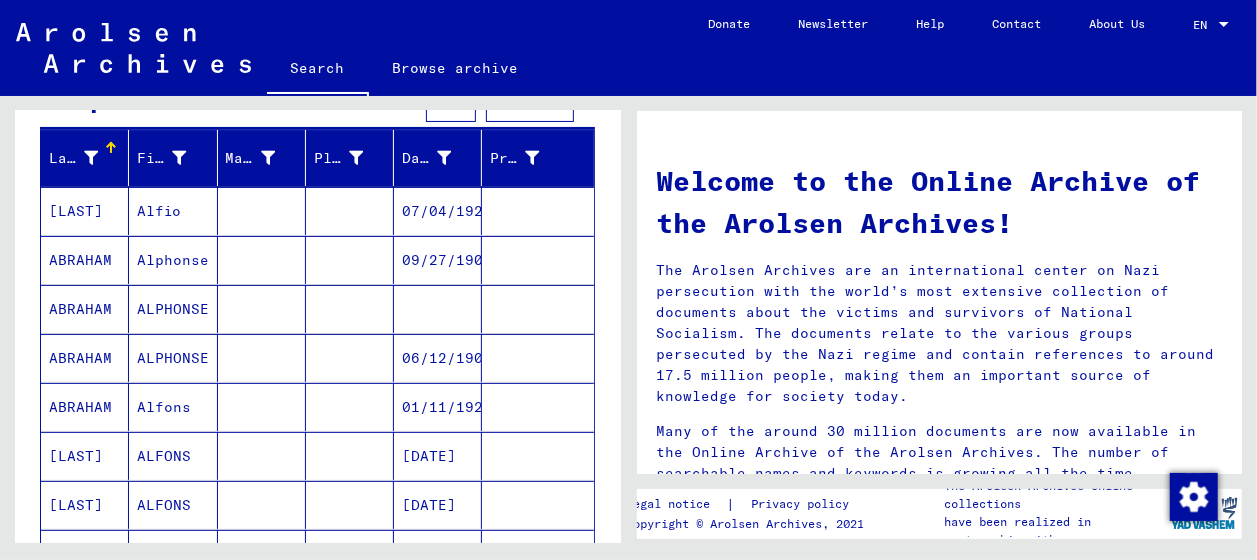 click on "ABRAHAM" at bounding box center [85, 407] 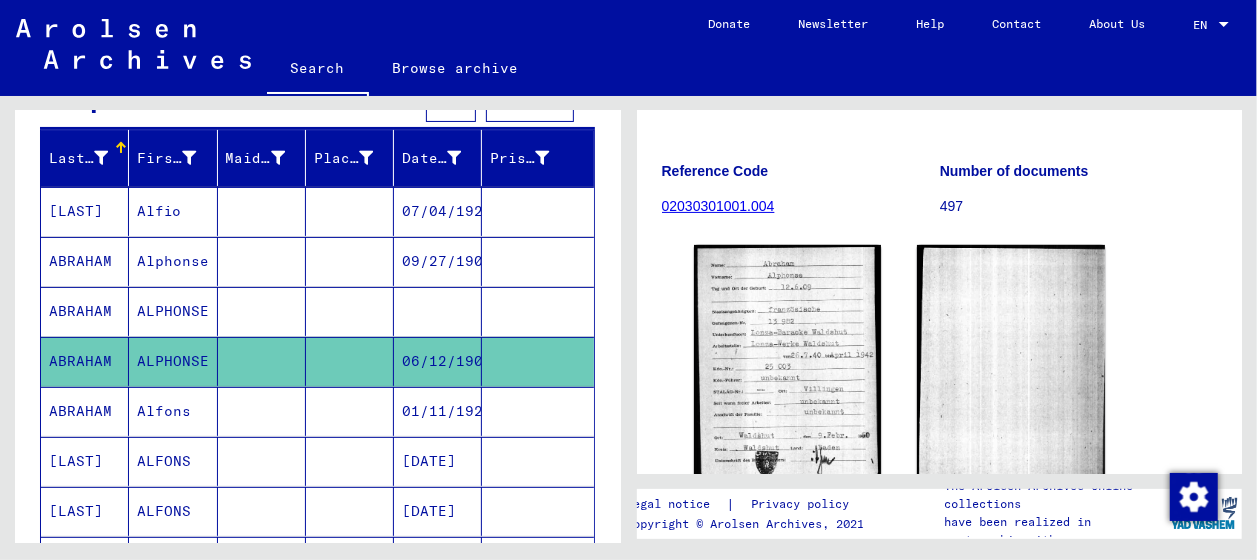 scroll, scrollTop: 260, scrollLeft: 0, axis: vertical 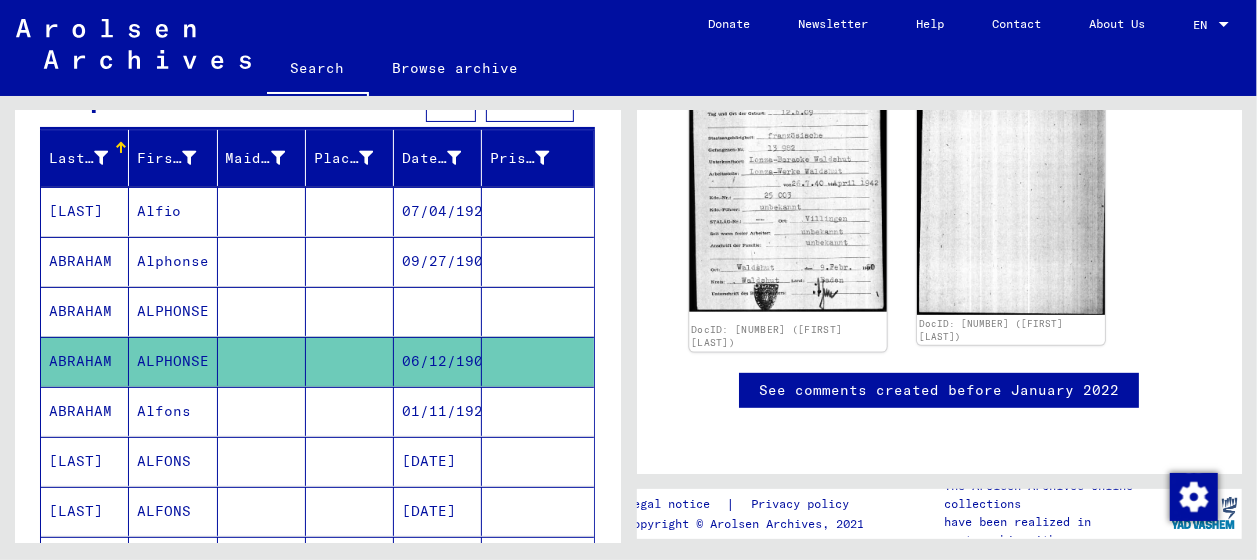 click 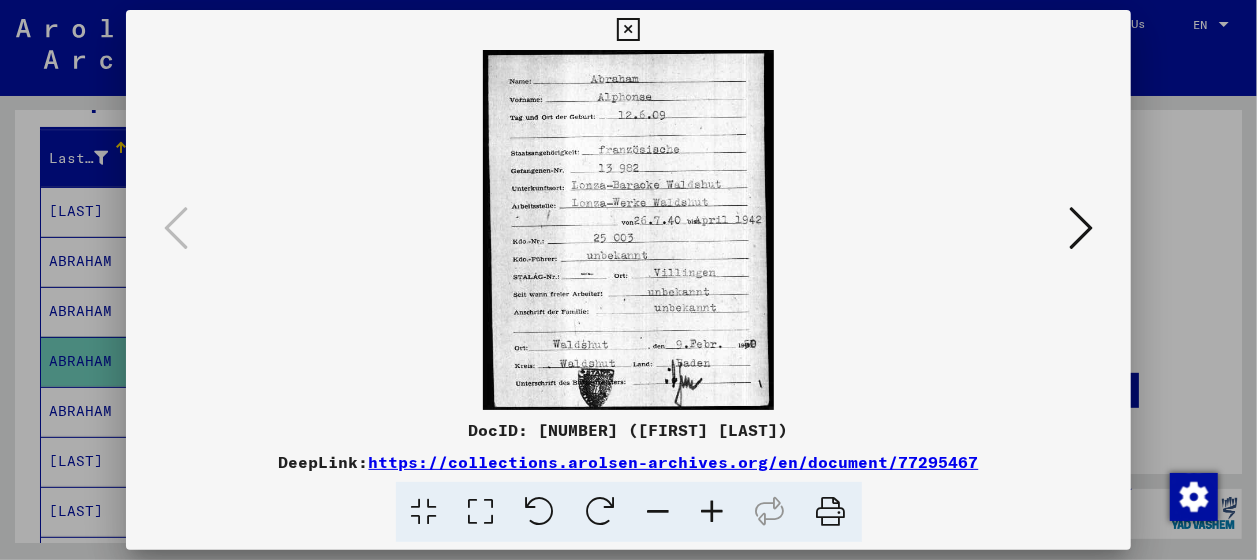 click at bounding box center (628, 30) 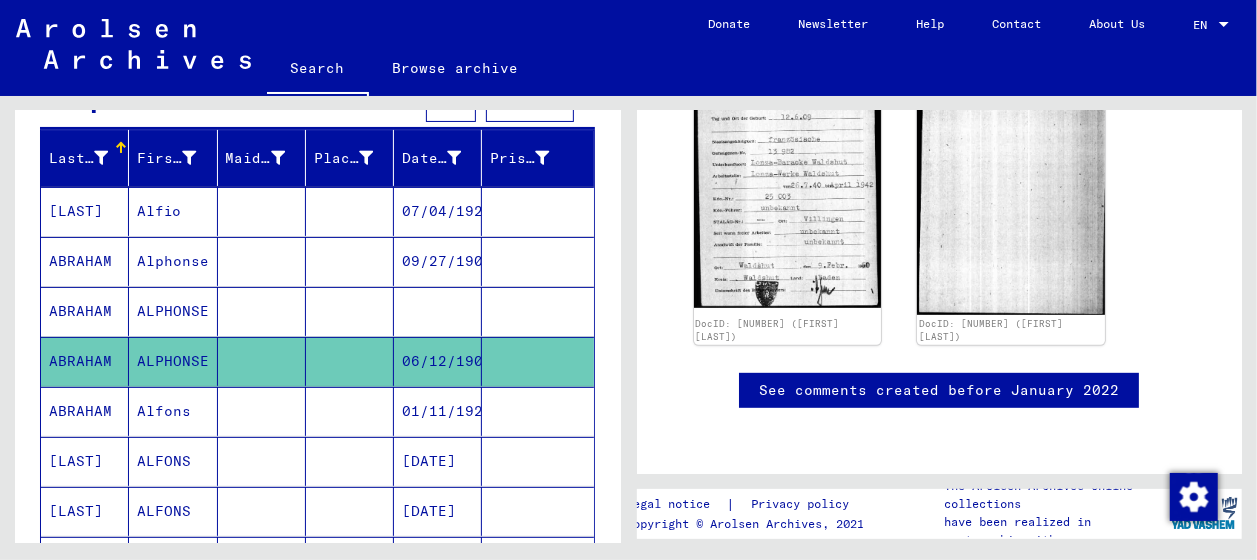 click on "ABRAHAM" at bounding box center (85, 361) 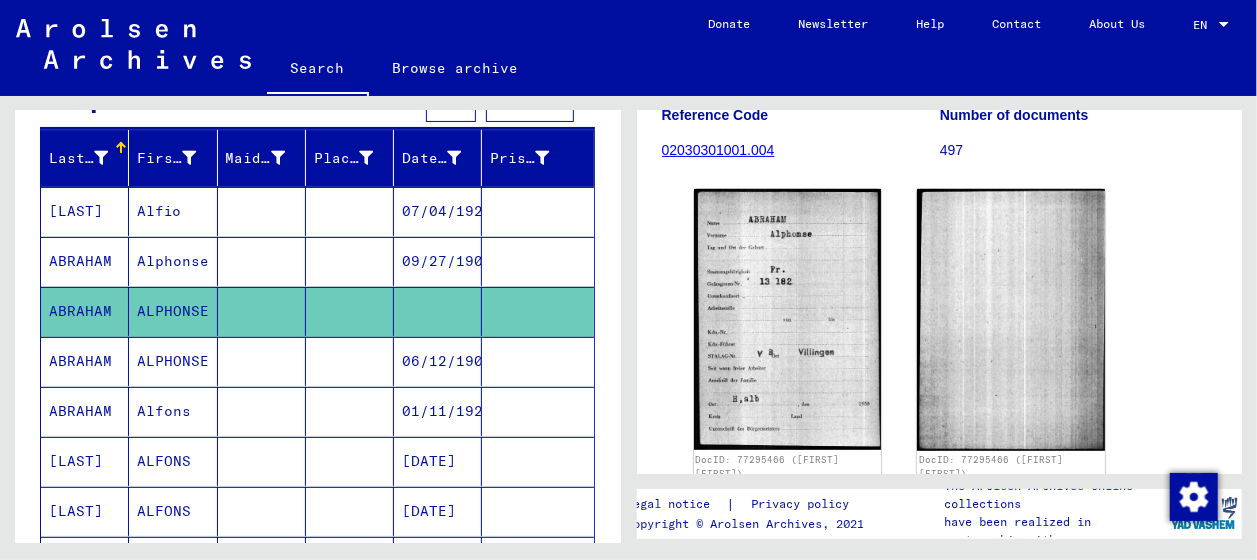scroll, scrollTop: 364, scrollLeft: 0, axis: vertical 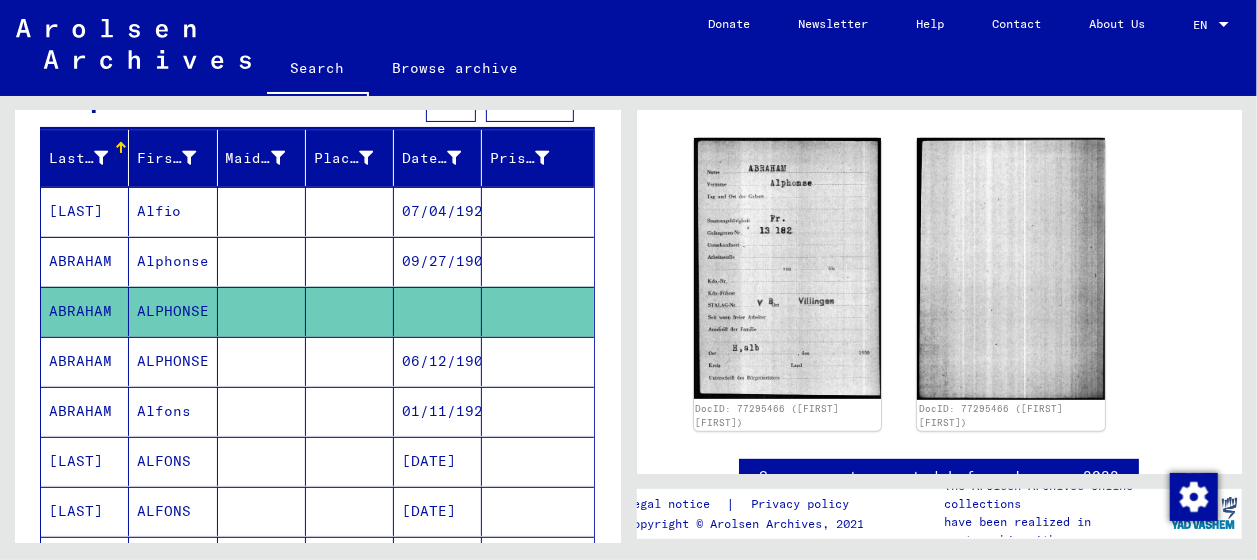 click on "ABRAHAM" at bounding box center (85, 461) 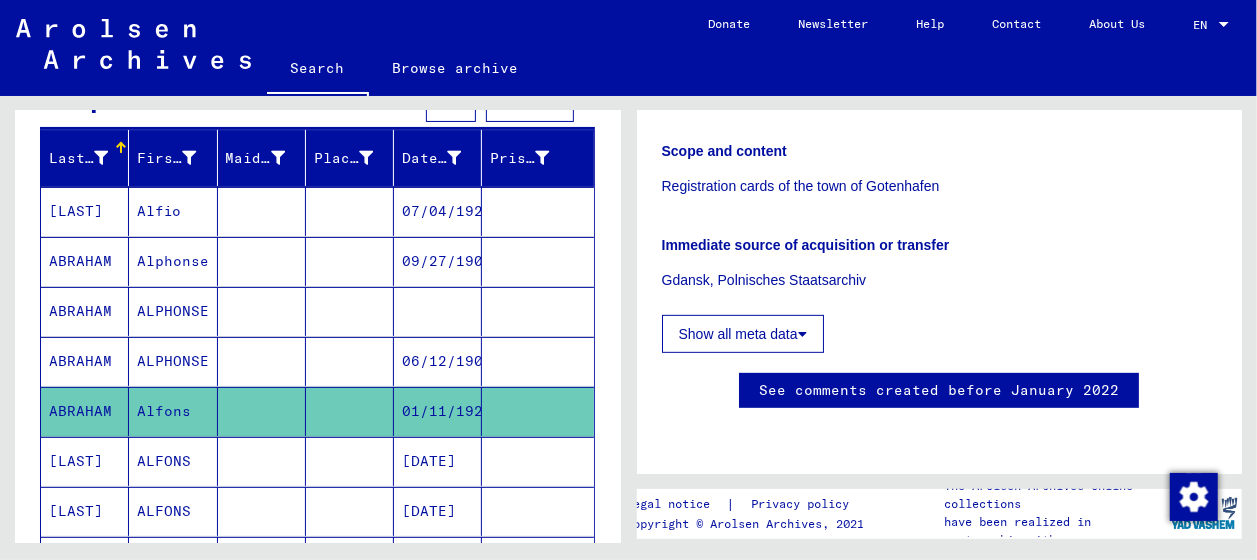 scroll, scrollTop: 572, scrollLeft: 0, axis: vertical 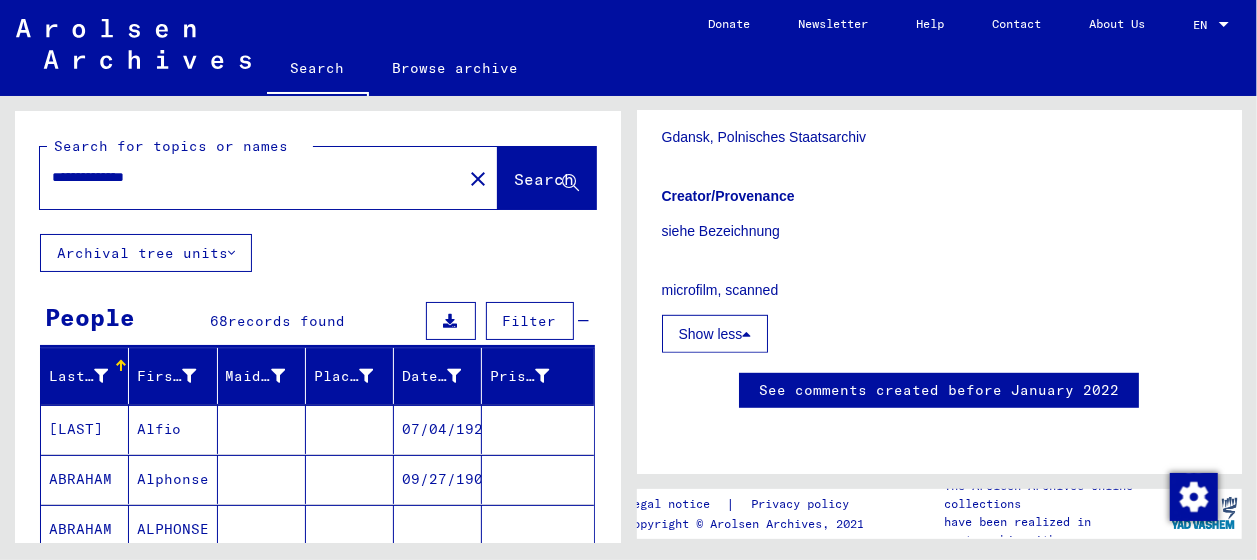 click on "**********" at bounding box center [251, 177] 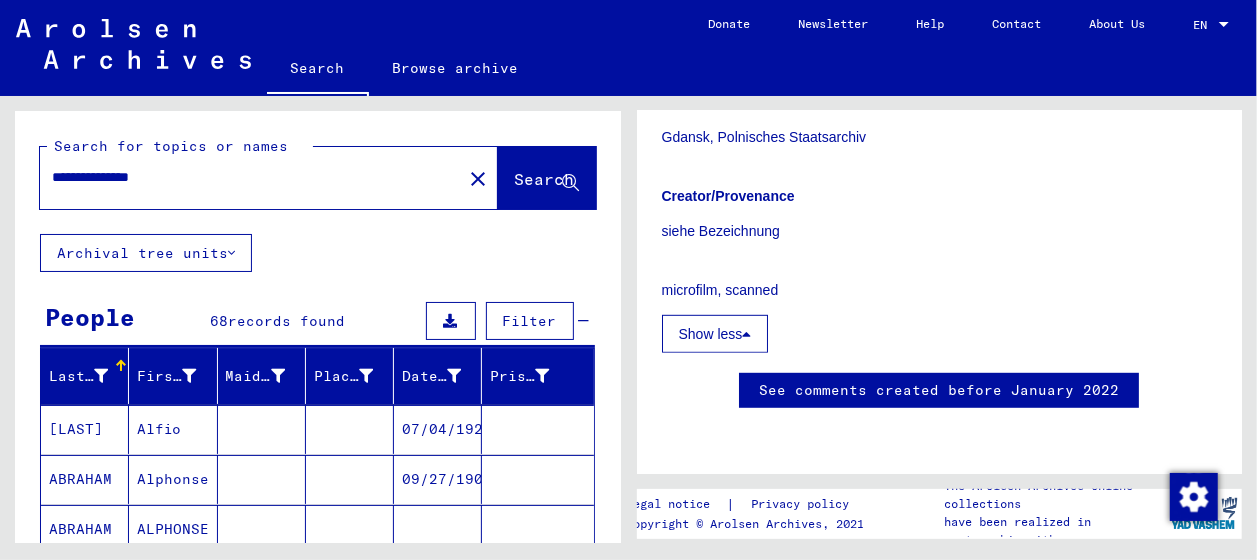 type on "**********" 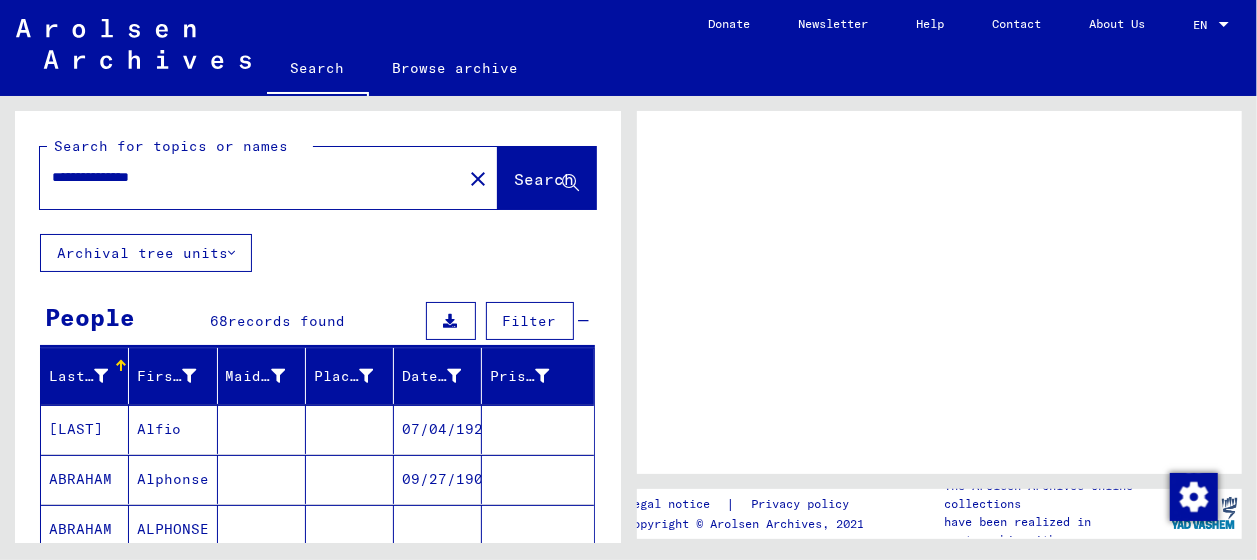 scroll, scrollTop: 0, scrollLeft: 0, axis: both 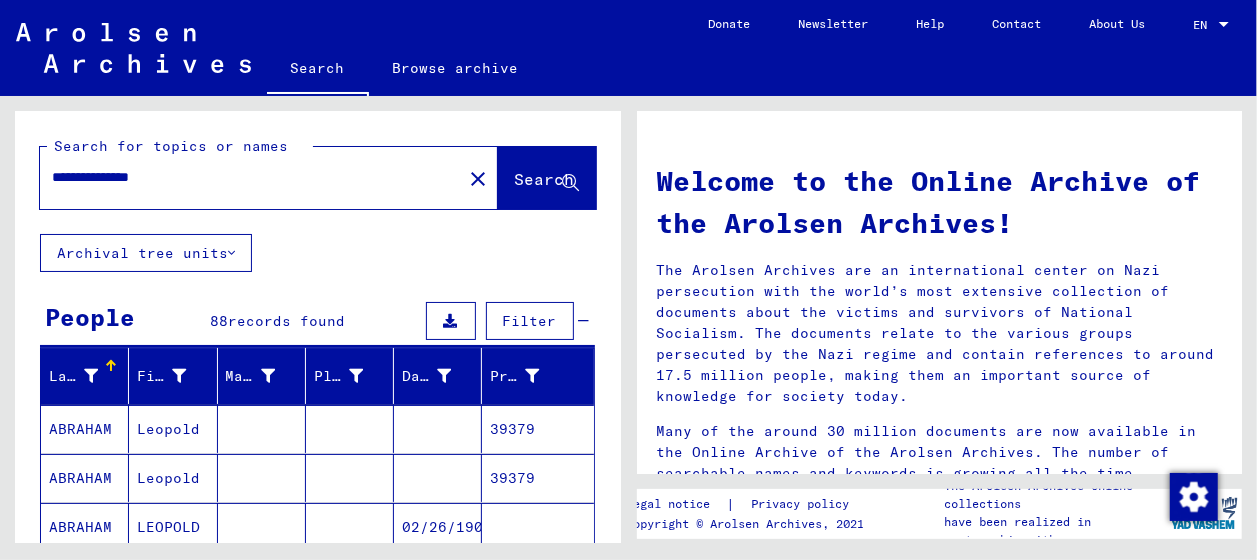 click on "ABRAHAM" at bounding box center (85, 478) 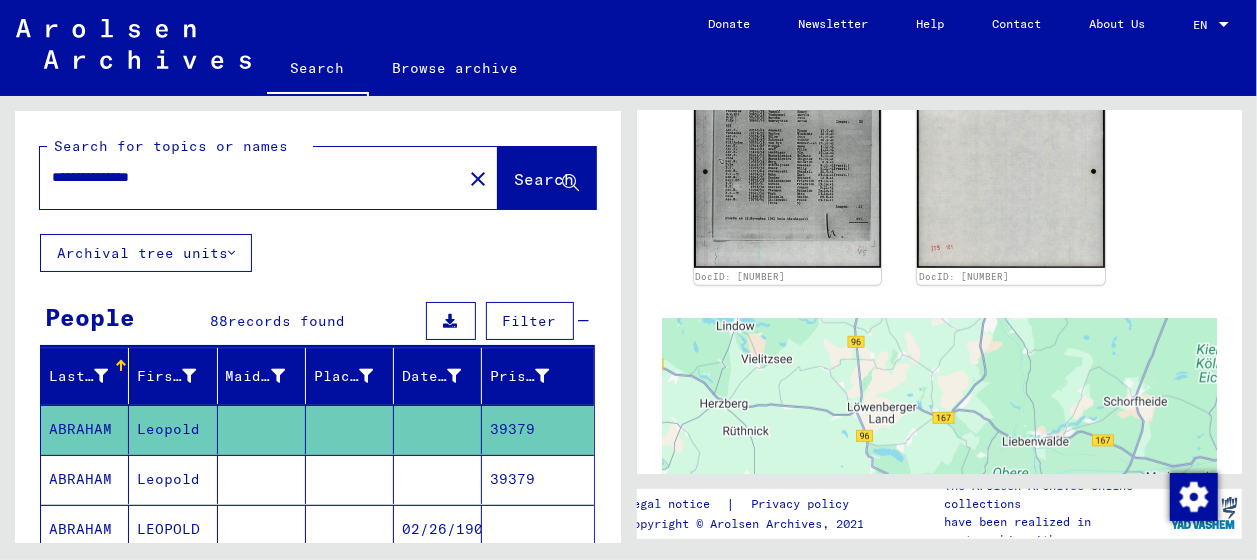 scroll, scrollTop: 572, scrollLeft: 0, axis: vertical 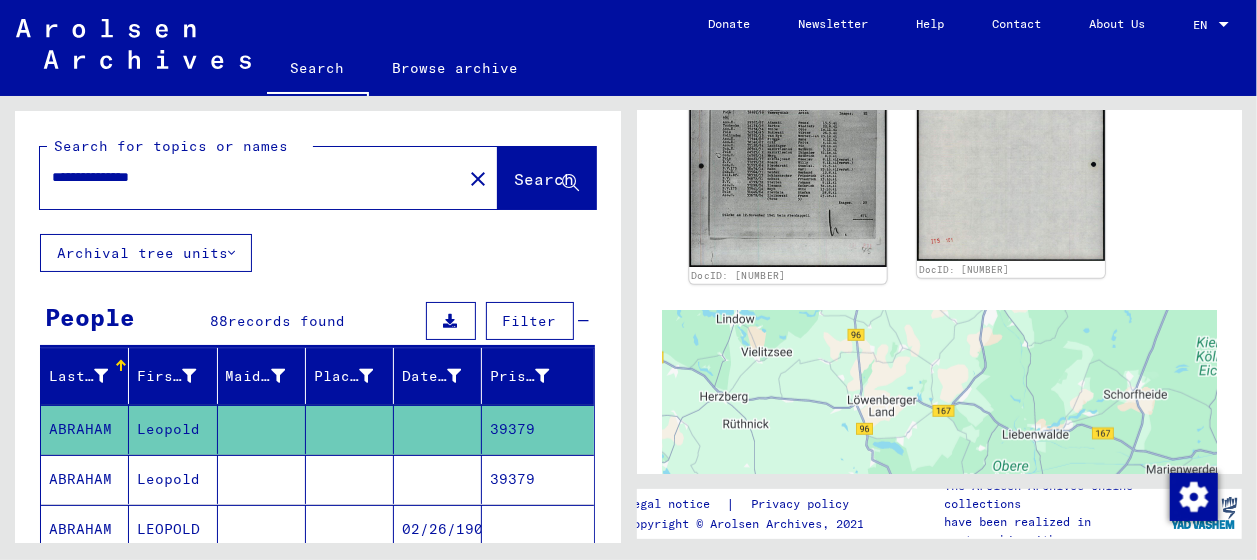 click 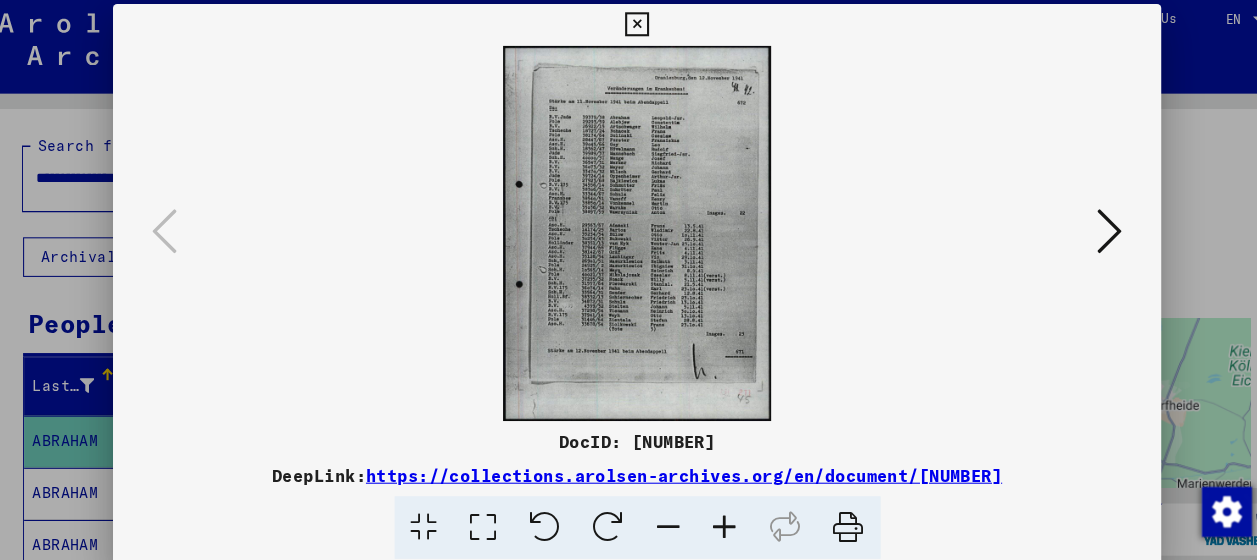 click at bounding box center (628, 30) 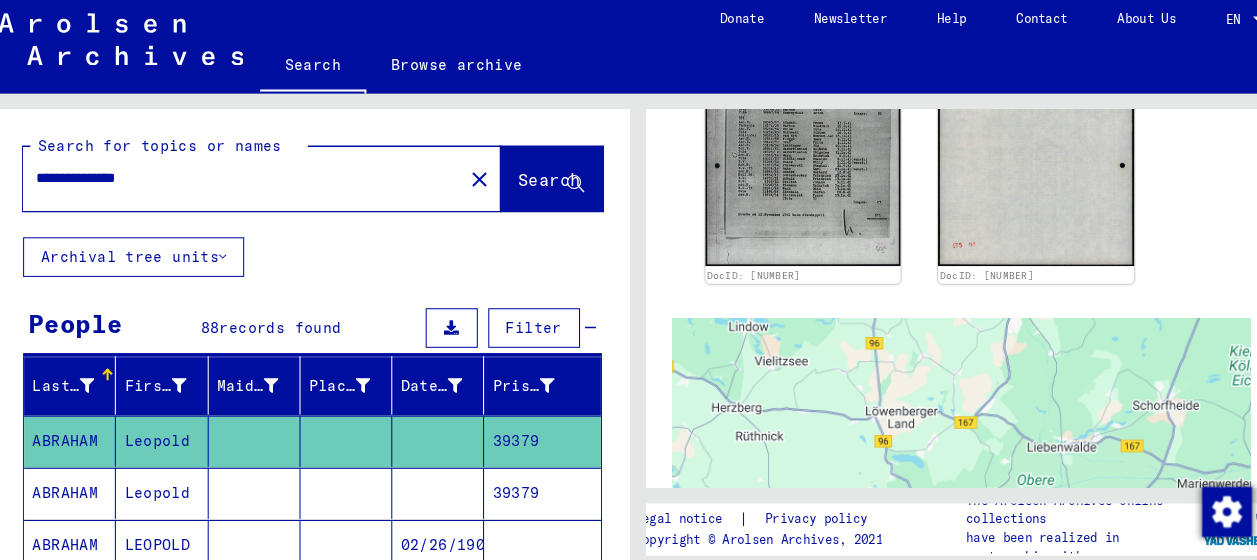 click 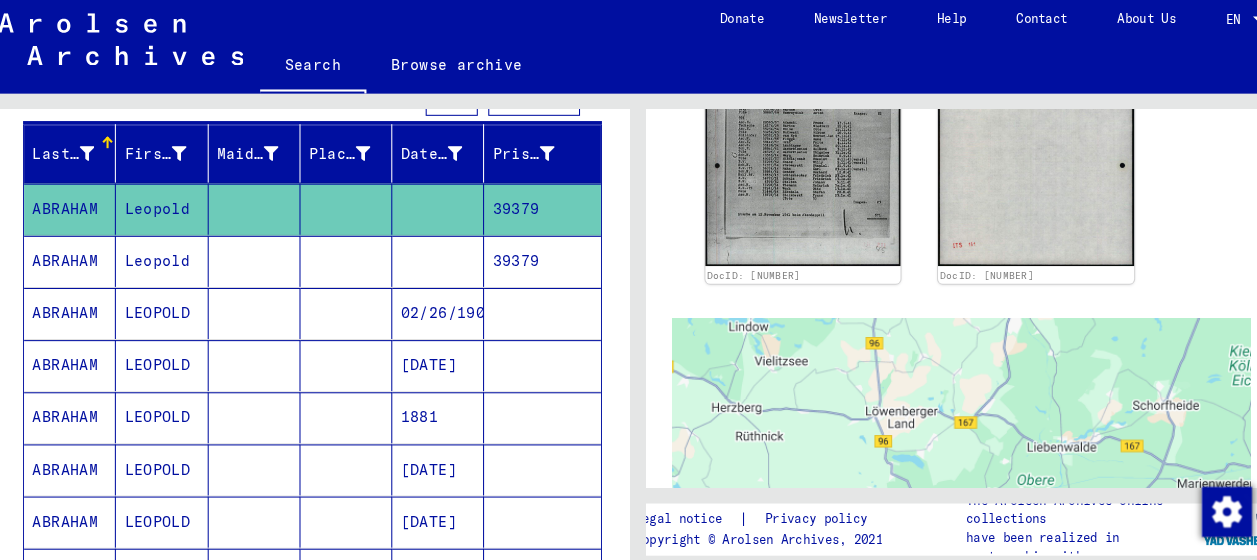 scroll, scrollTop: 237, scrollLeft: 0, axis: vertical 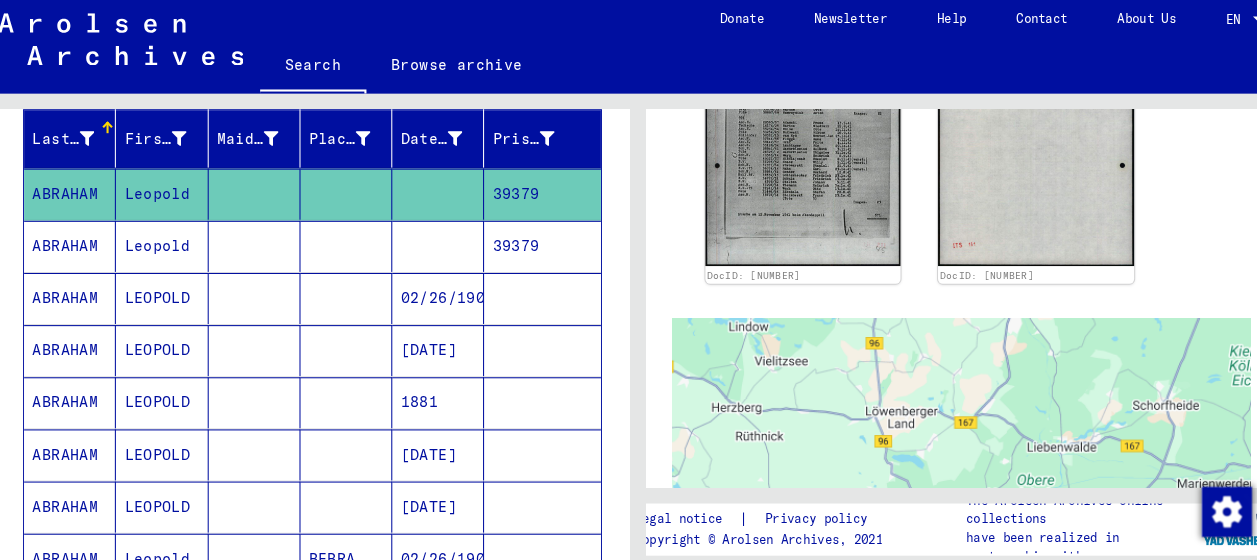 click on "ABRAHAM" at bounding box center (85, 342) 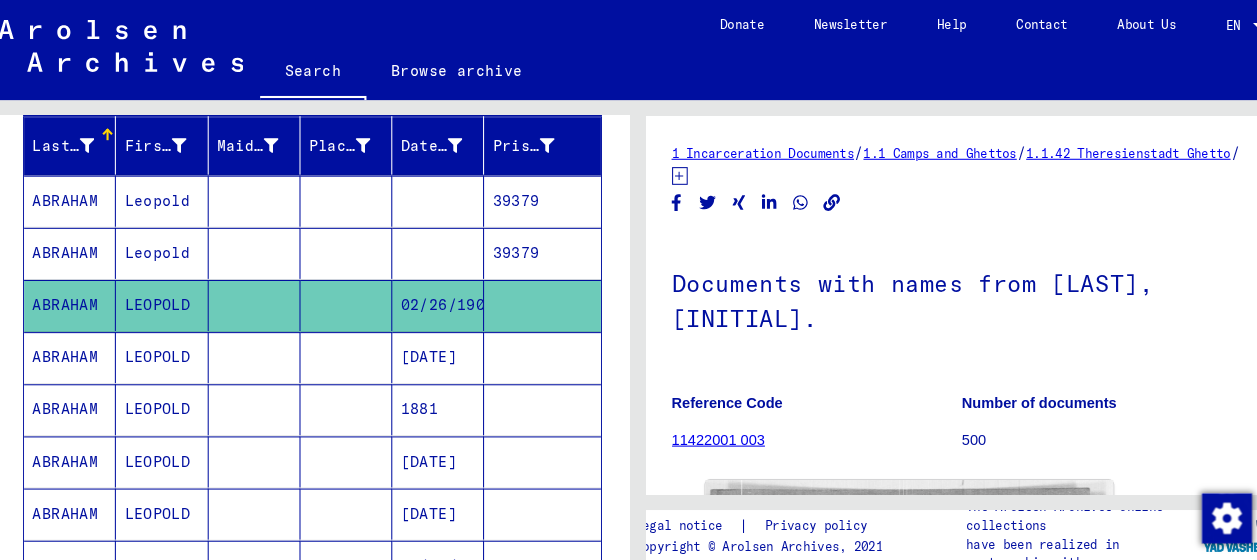 click on "ABRAHAM" at bounding box center (85, 392) 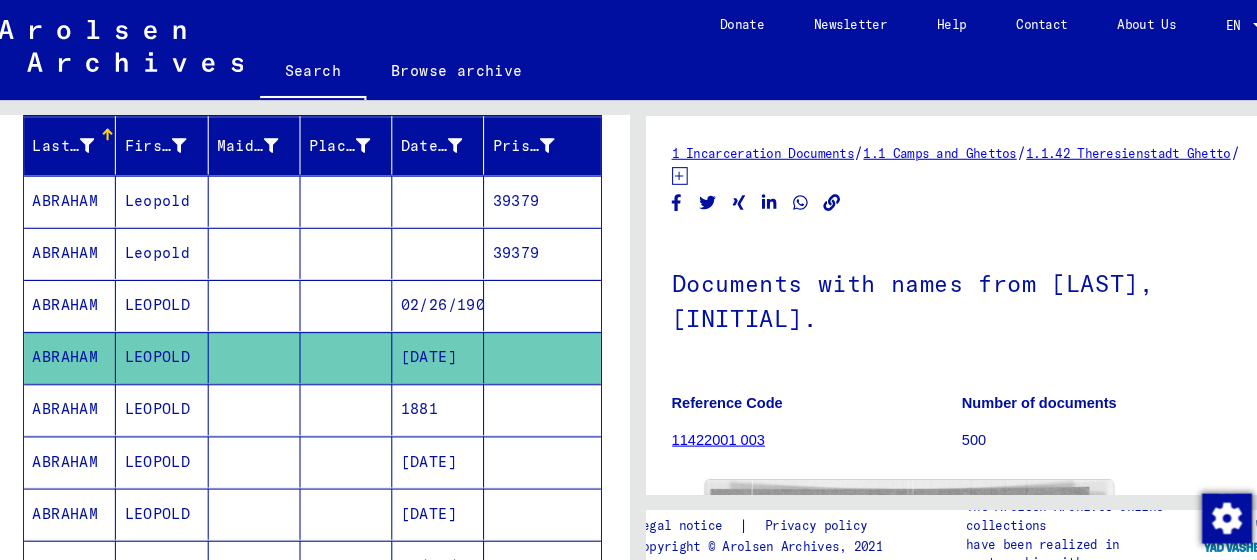 click on "Documents with names from [LAST], [INITIAL]." 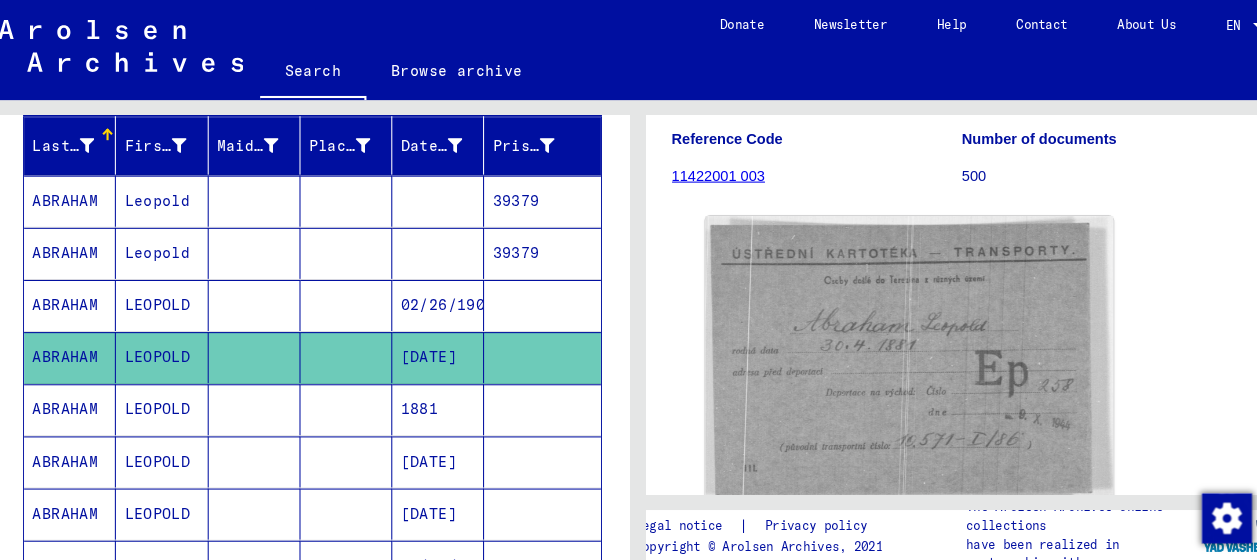 scroll, scrollTop: 260, scrollLeft: 0, axis: vertical 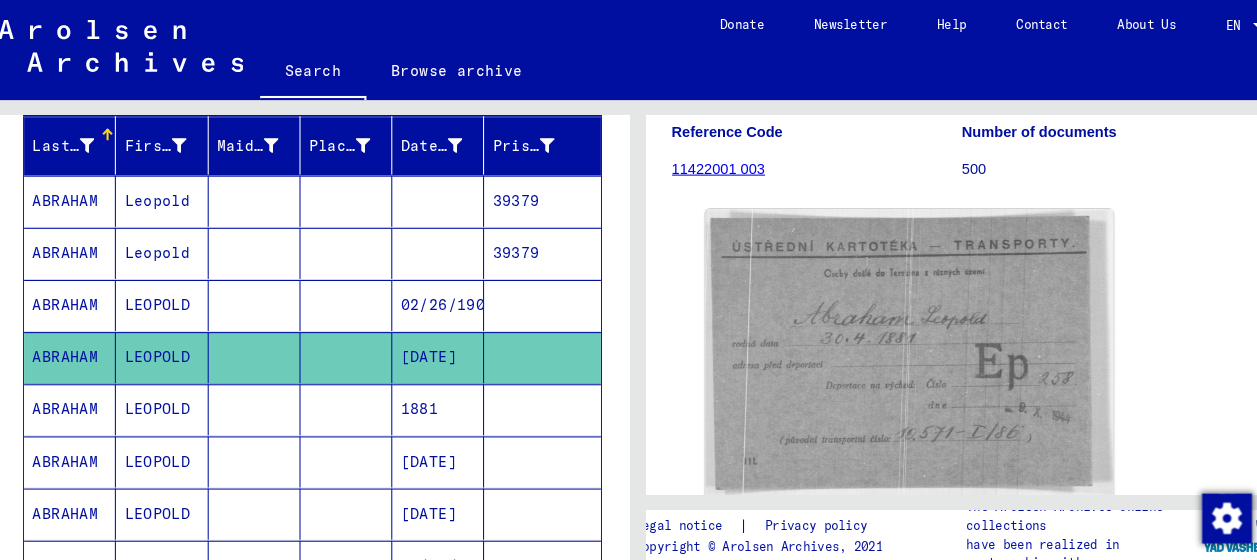 click 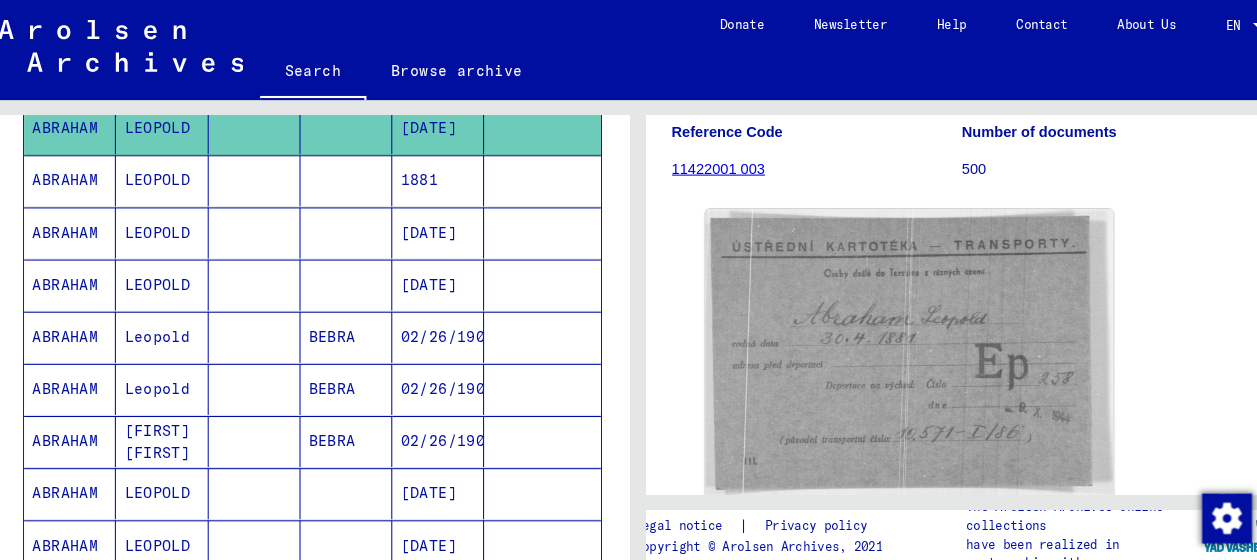scroll, scrollTop: 453, scrollLeft: 0, axis: vertical 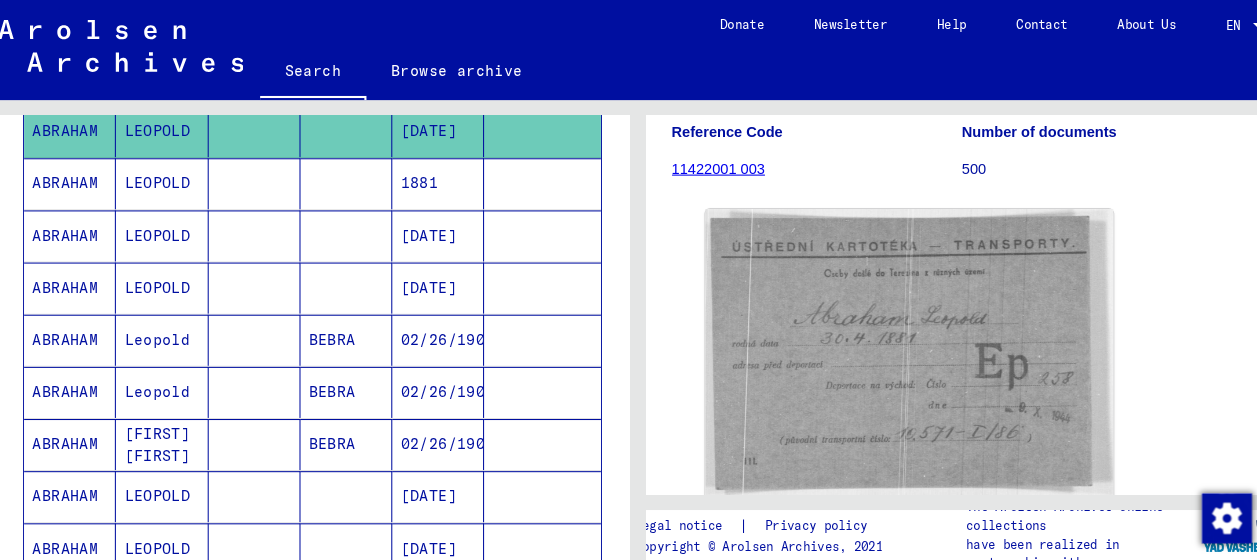 click on "ABRAHAM" at bounding box center [85, 326] 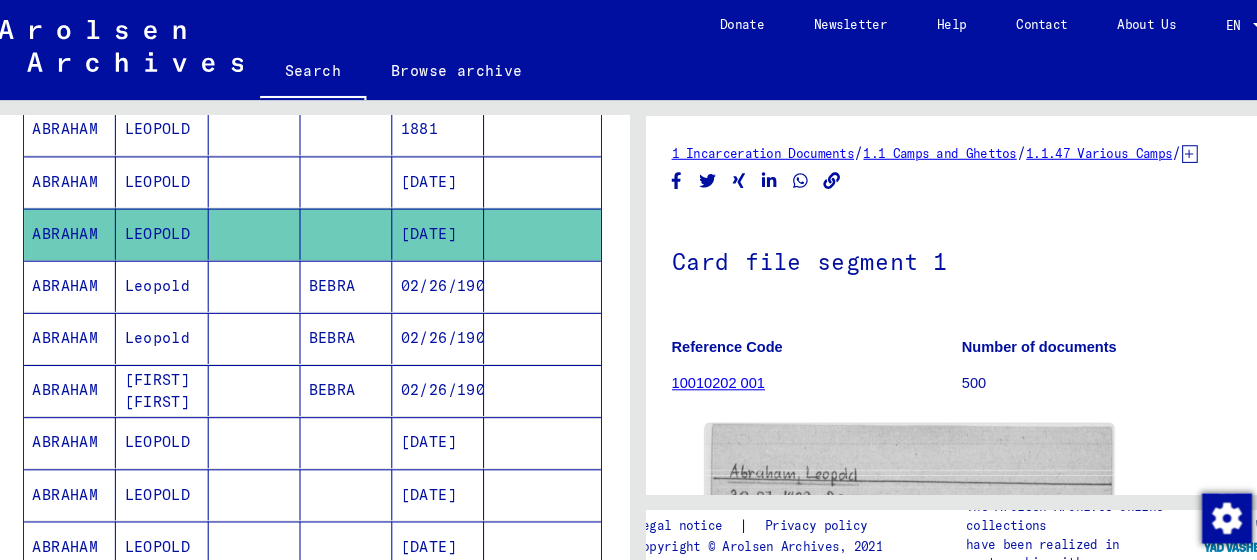 scroll, scrollTop: 557, scrollLeft: 0, axis: vertical 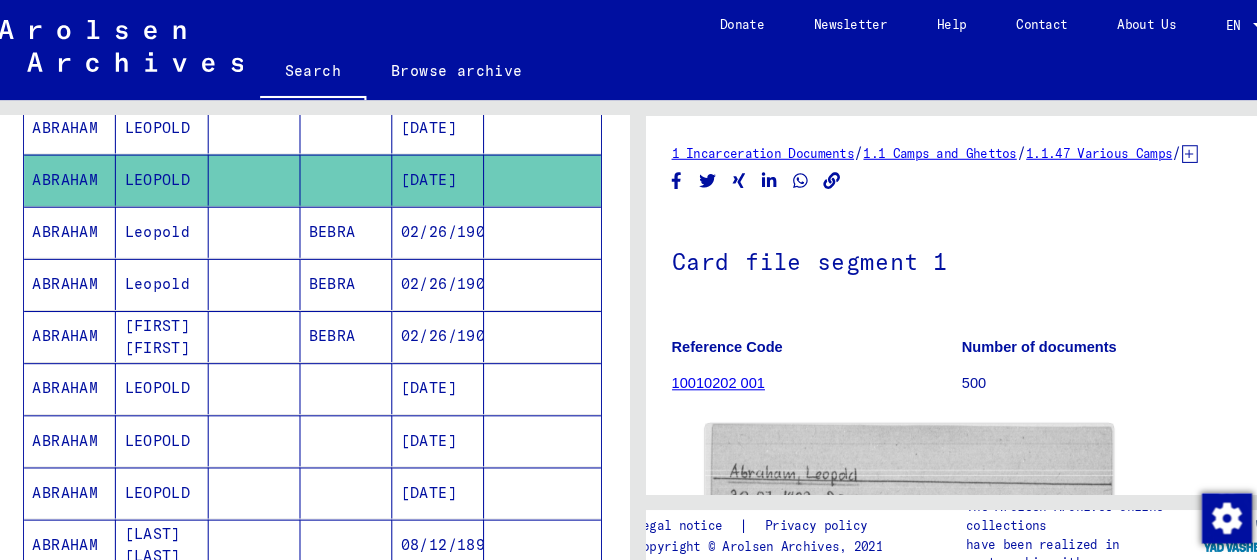 click on "1 Incarceration Documents   /   1.1 Camps and Ghettos   /   1.1.47 Various Camps   /   1.1.47.1 List Material of Various Camps   /   Transport sheet file pertaining to prisoners of various prison sites   /  Card file segment 1 Reference Code 10010202 001 Number of documents 500 DocID: 5179698 ([LAST] [LAST]) See comments created before January 2022" 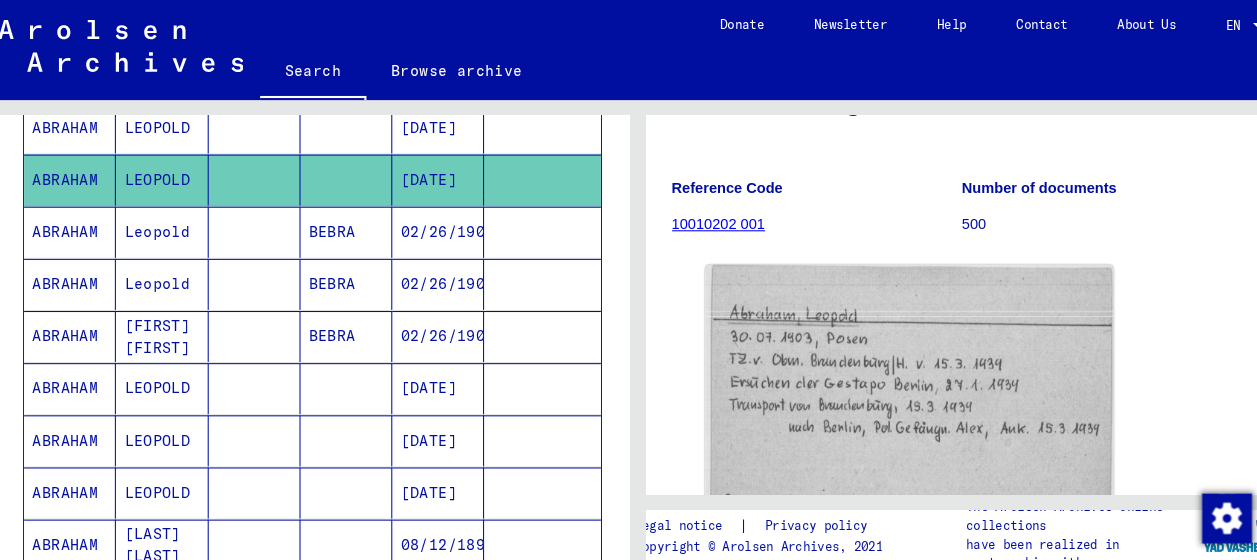 scroll, scrollTop: 156, scrollLeft: 0, axis: vertical 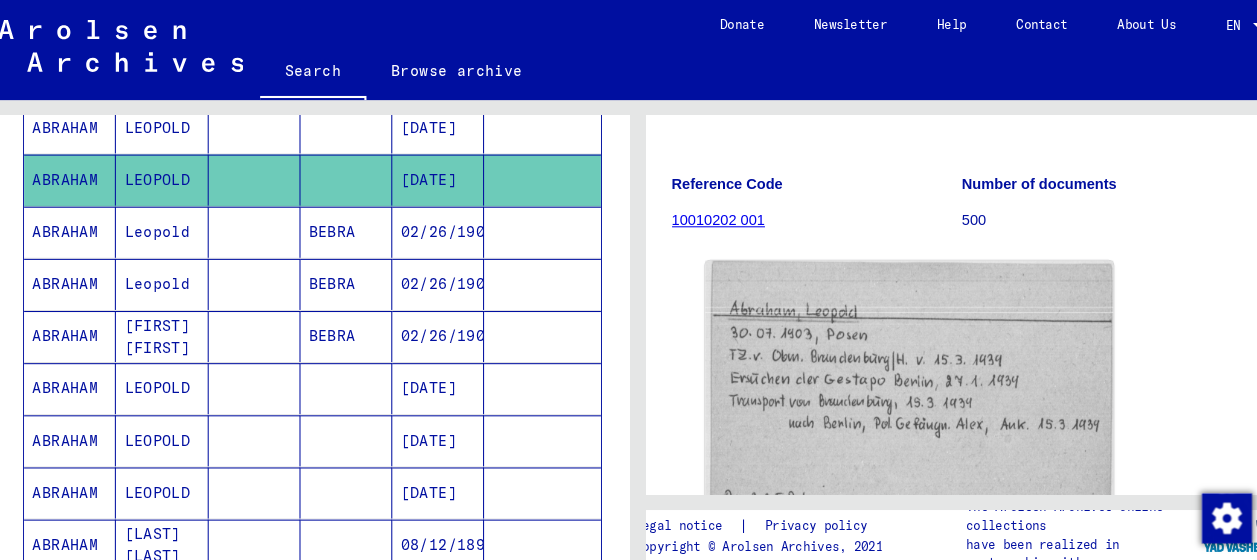 click on "ABRAHAM" at bounding box center (85, 272) 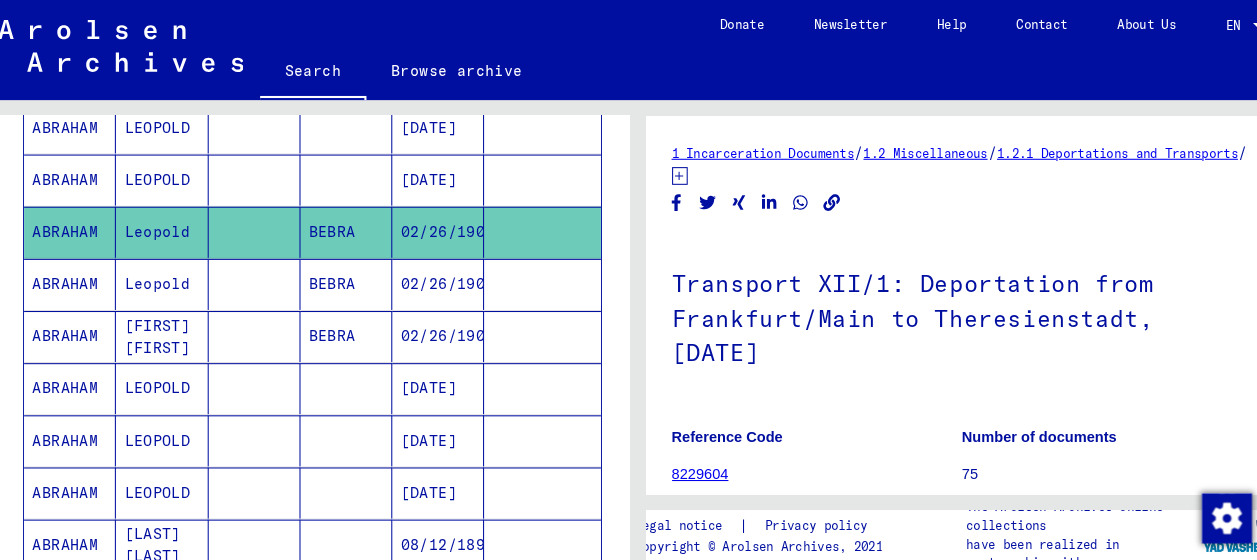 click on "Transport XII/1: Deportation from Frankfurt/Main to Theresienstadt, [DATE]" 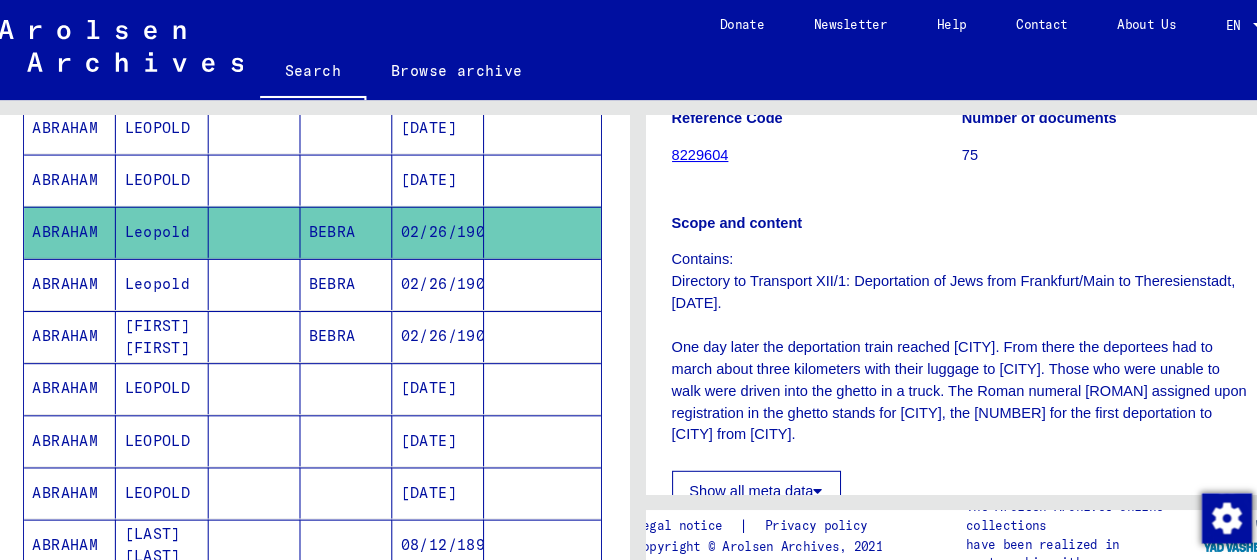 scroll, scrollTop: 312, scrollLeft: 0, axis: vertical 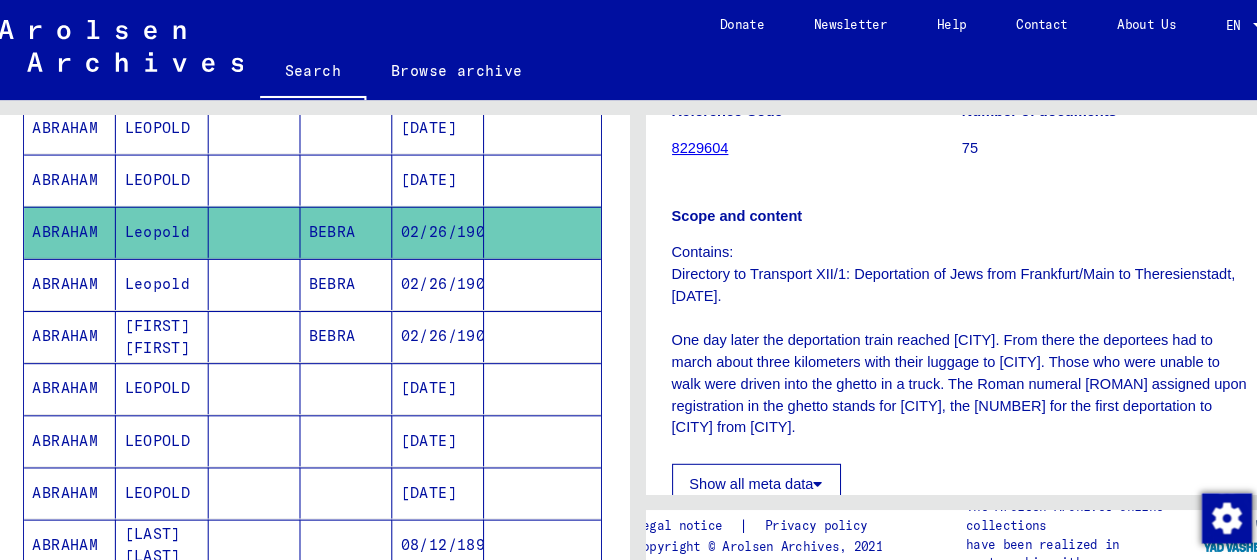 click on "ABRAHAM" at bounding box center (85, 322) 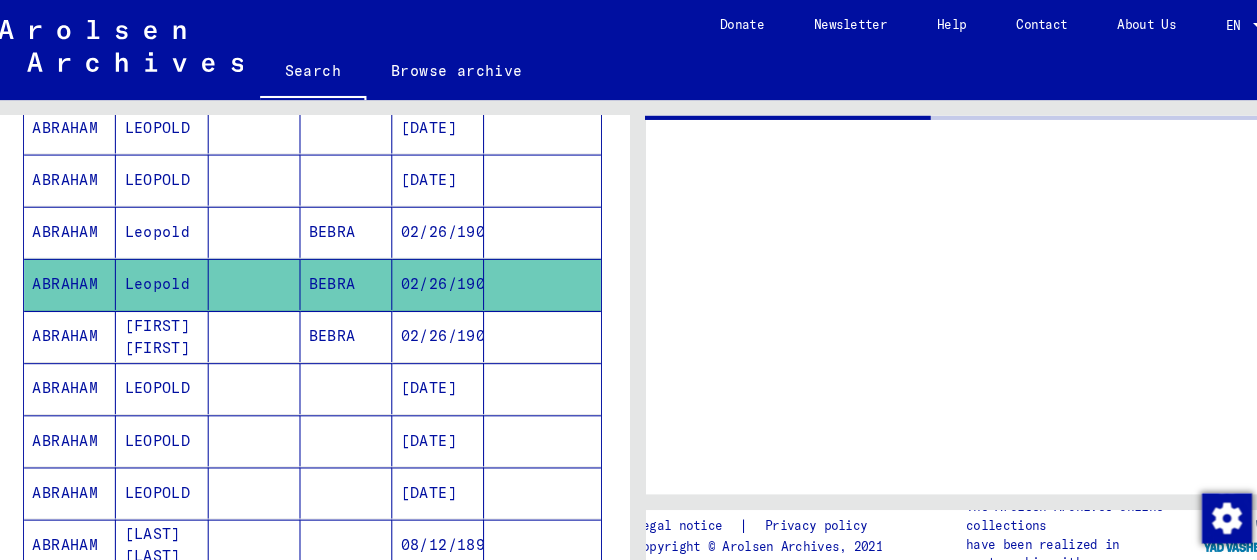 scroll, scrollTop: 0, scrollLeft: 0, axis: both 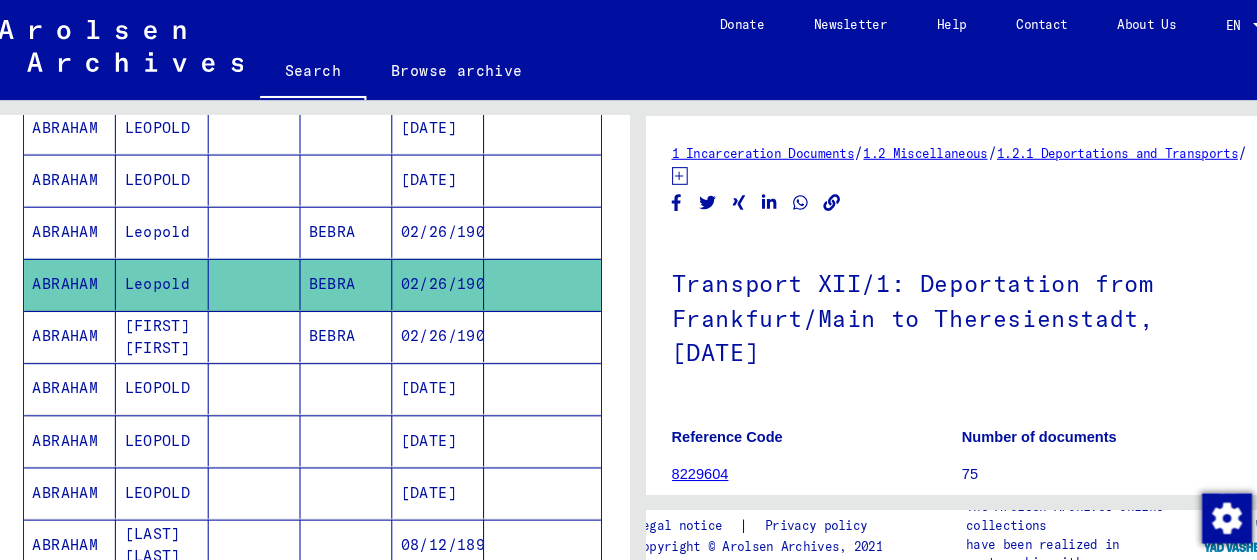 click on "ABRAHAM" at bounding box center [85, 422] 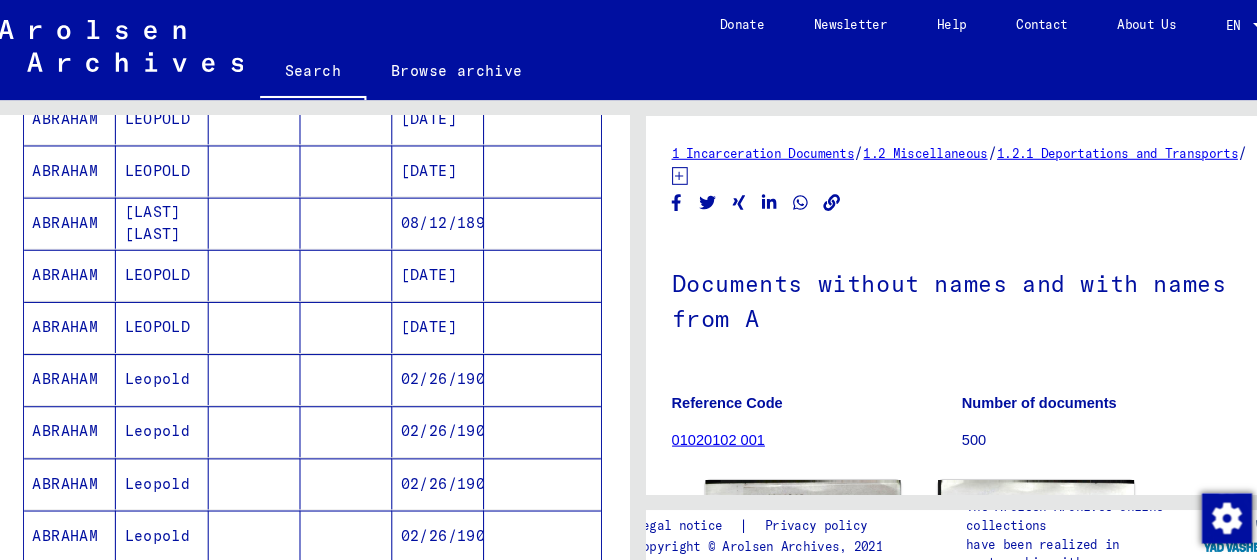 scroll, scrollTop: 894, scrollLeft: 0, axis: vertical 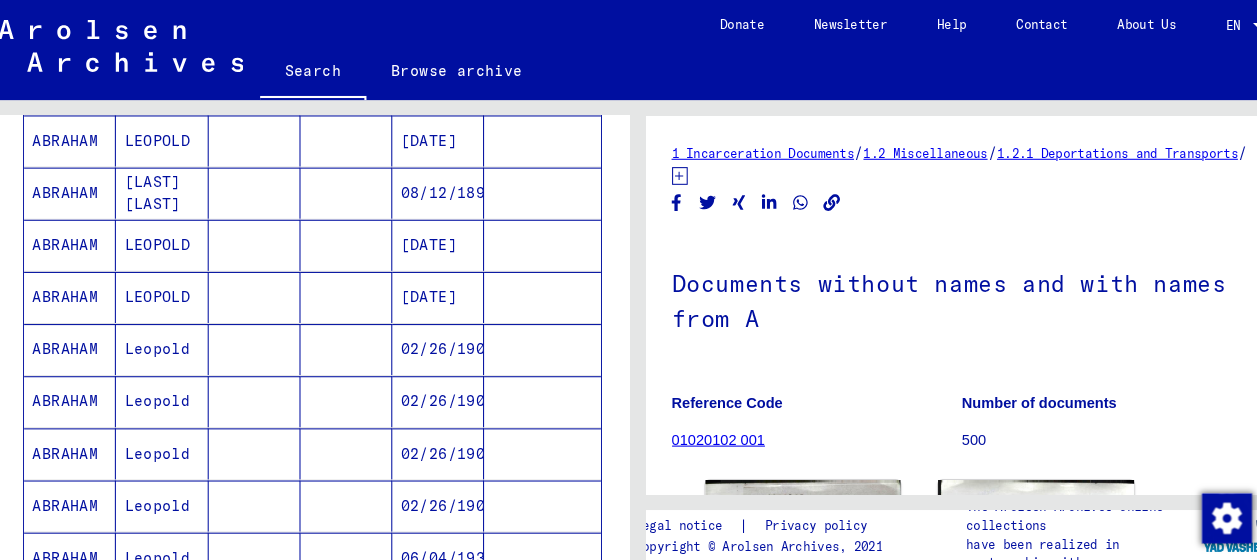 click on "ABRAHAM" at bounding box center (85, 385) 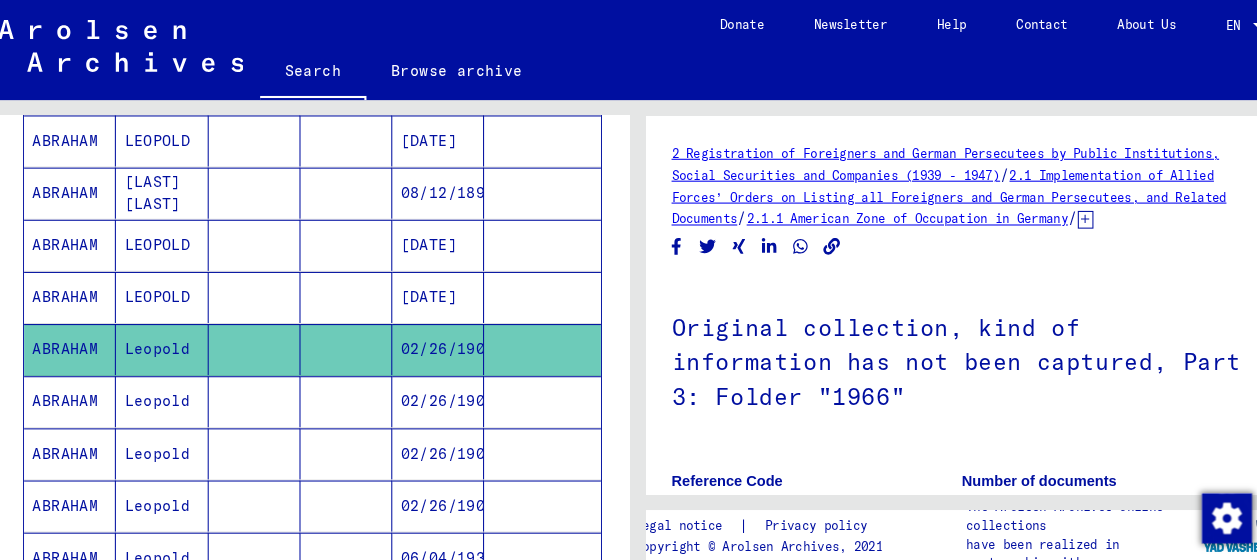 click on "ABRAHAM" at bounding box center [85, 435] 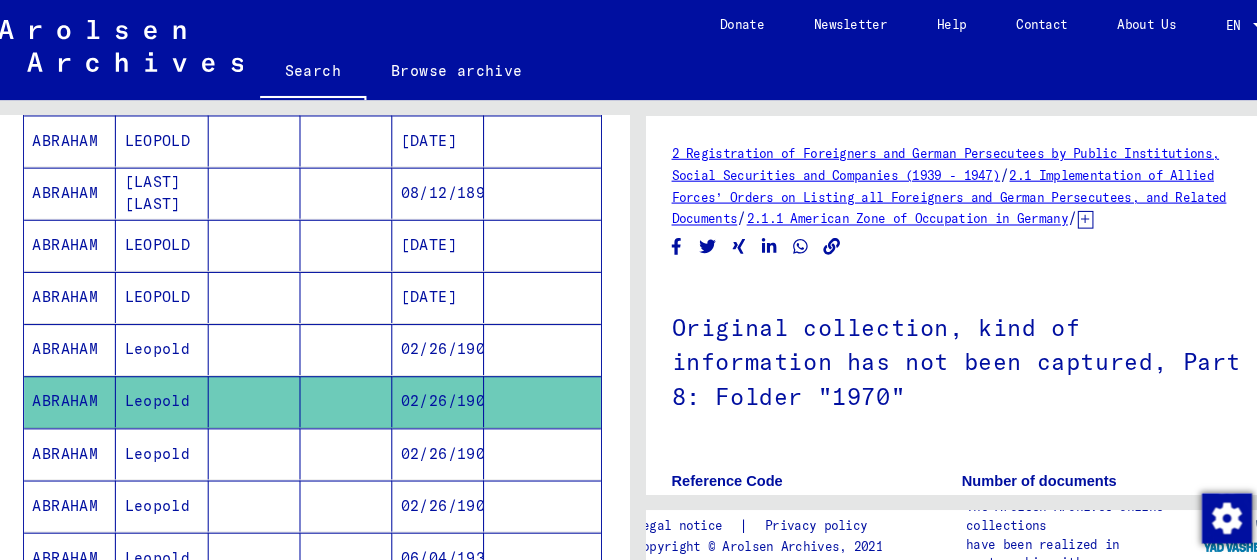 click on "Original collection, kind of information has not been captured, Part 8: Folder "1970"" 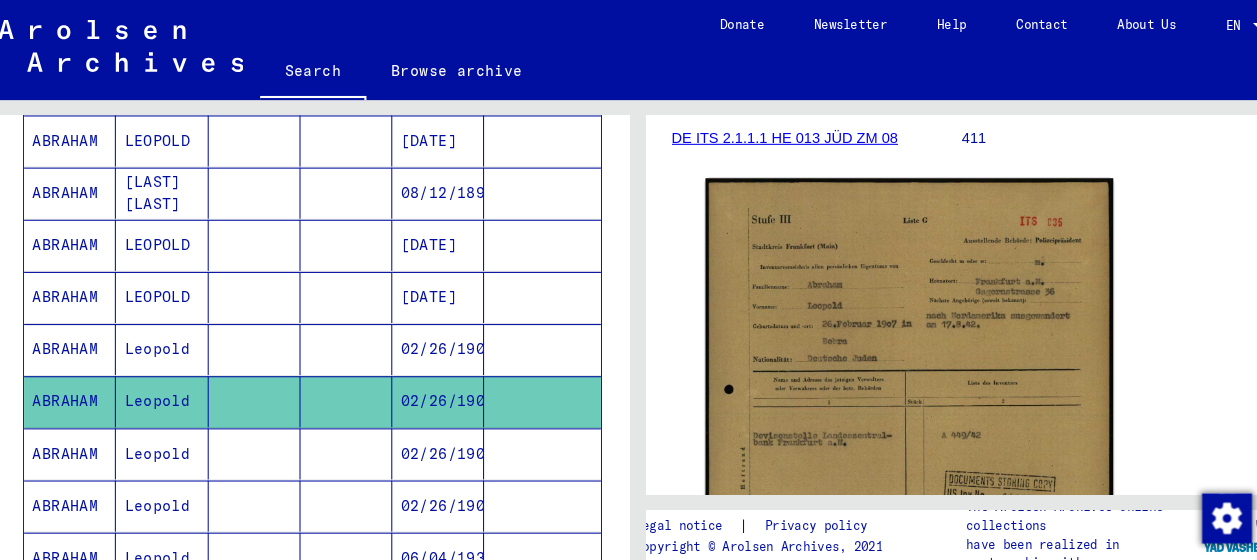 scroll, scrollTop: 416, scrollLeft: 0, axis: vertical 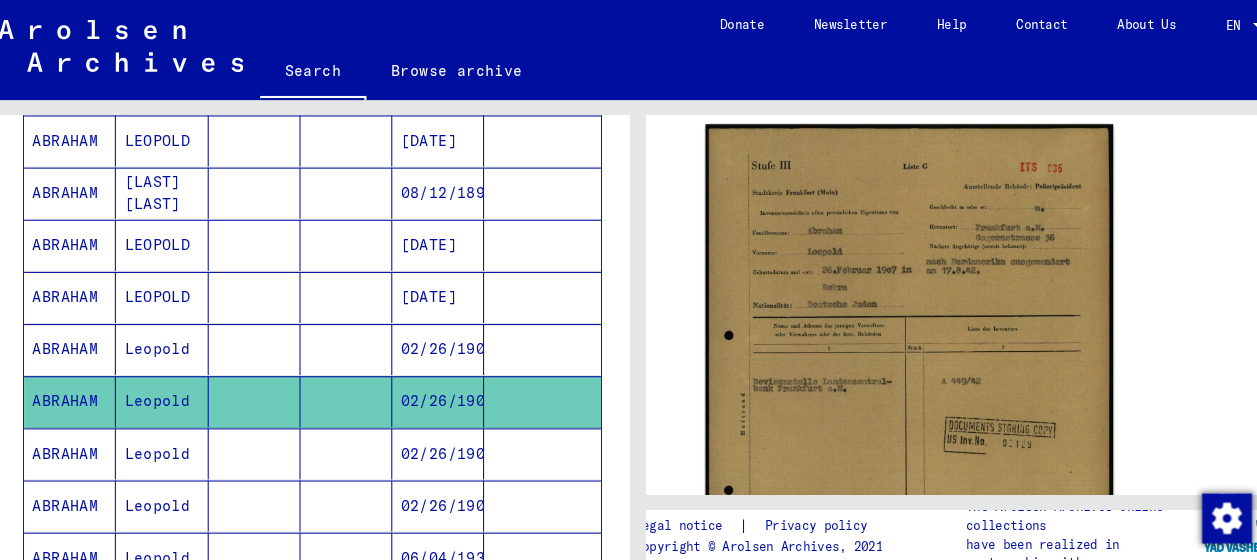 click 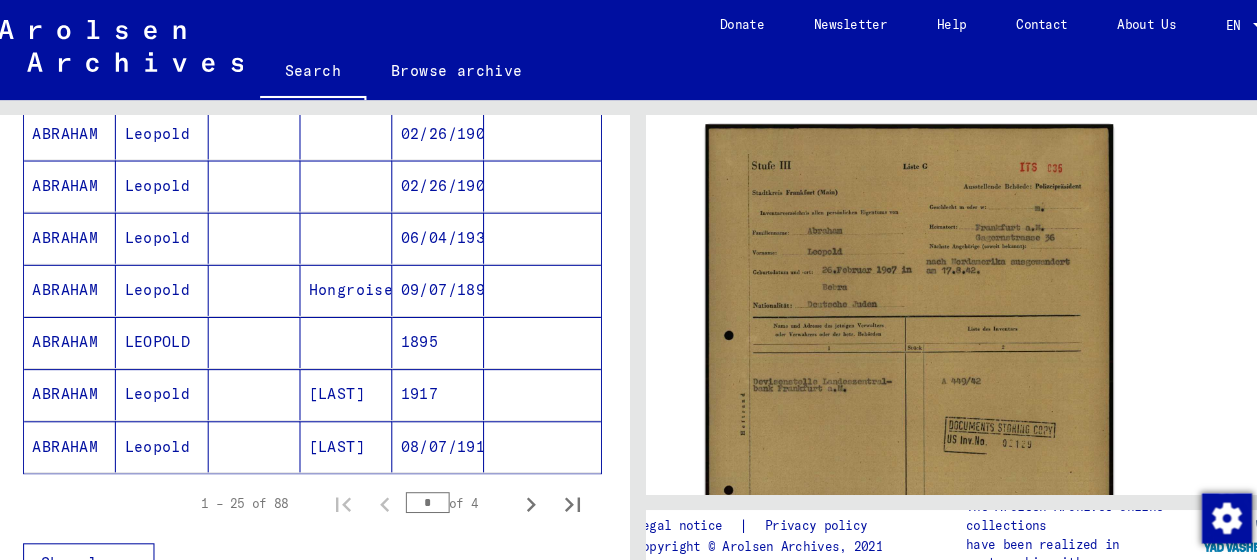 scroll, scrollTop: 1199, scrollLeft: 0, axis: vertical 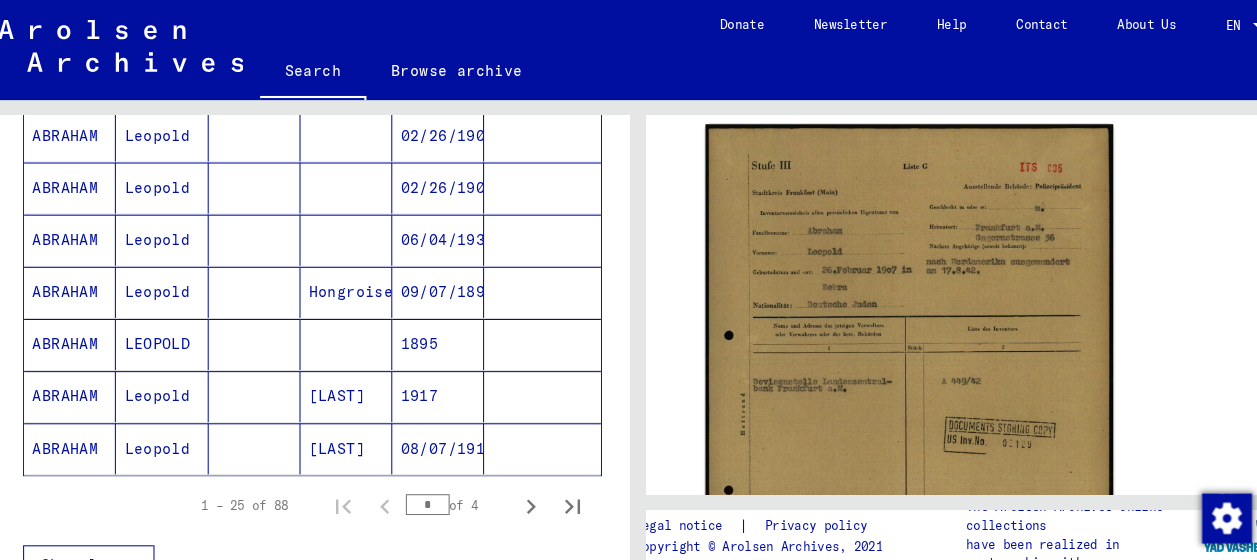 click on "ABRAHAM" at bounding box center [85, 430] 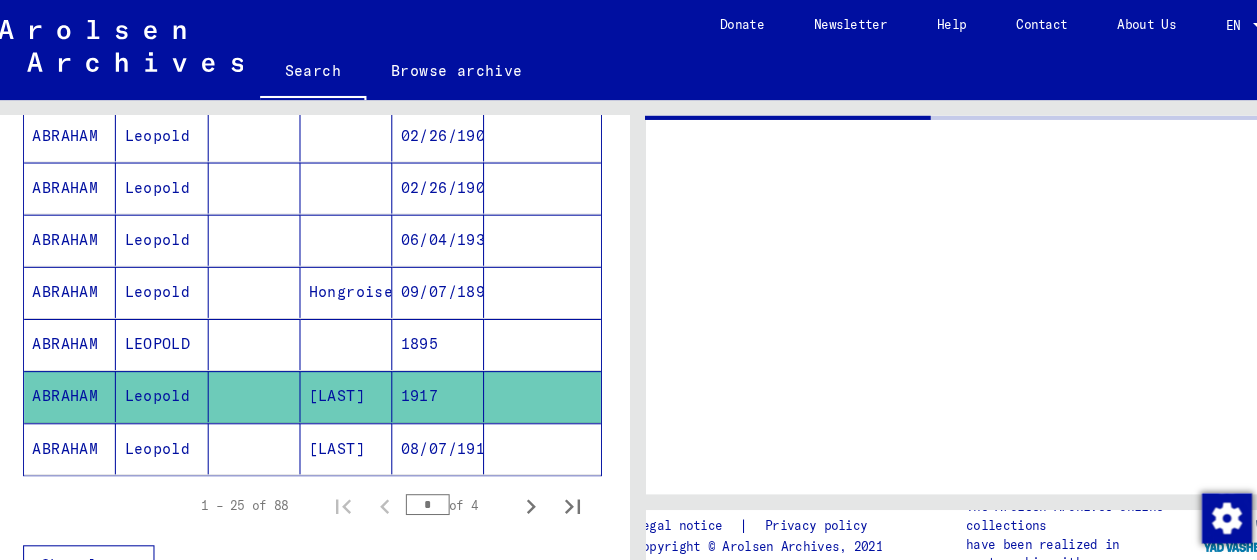 scroll, scrollTop: 0, scrollLeft: 0, axis: both 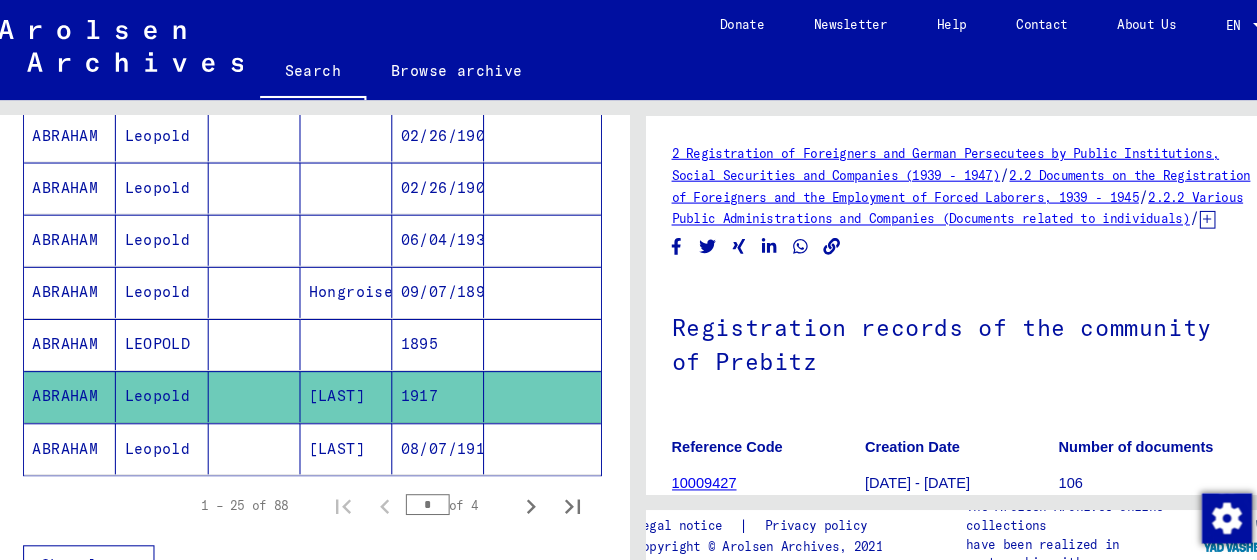 click on "Registration records of the community of Prebitz" 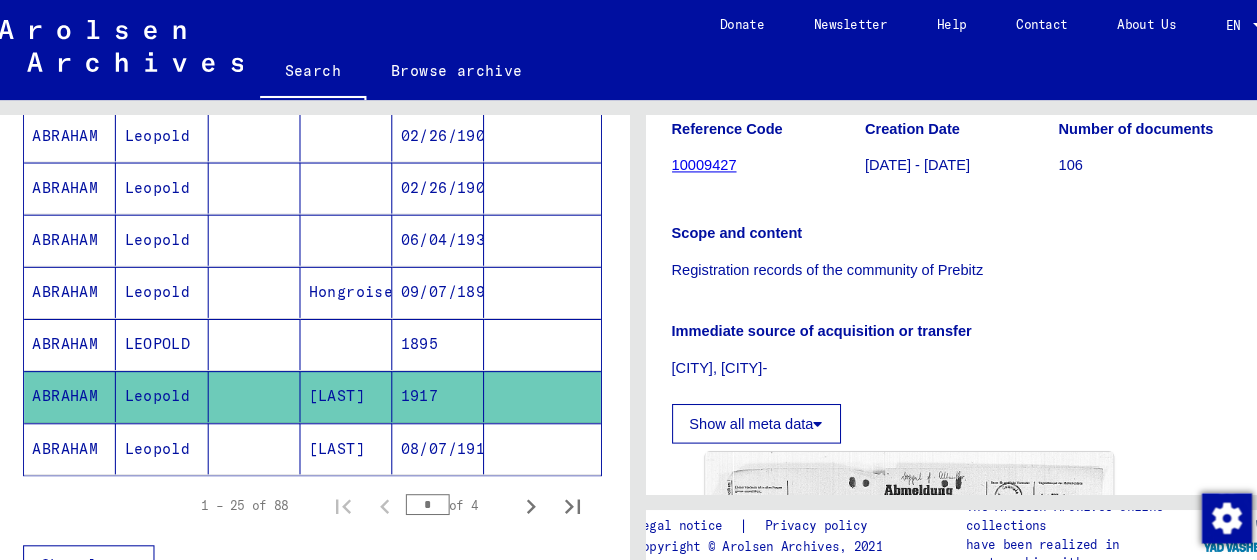 scroll, scrollTop: 312, scrollLeft: 0, axis: vertical 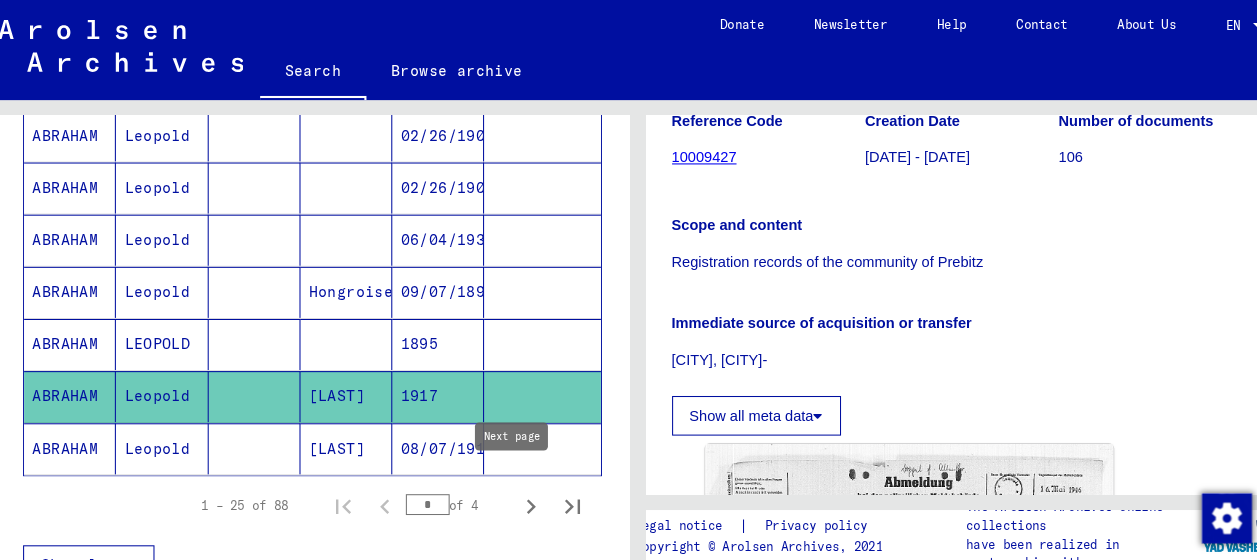 click 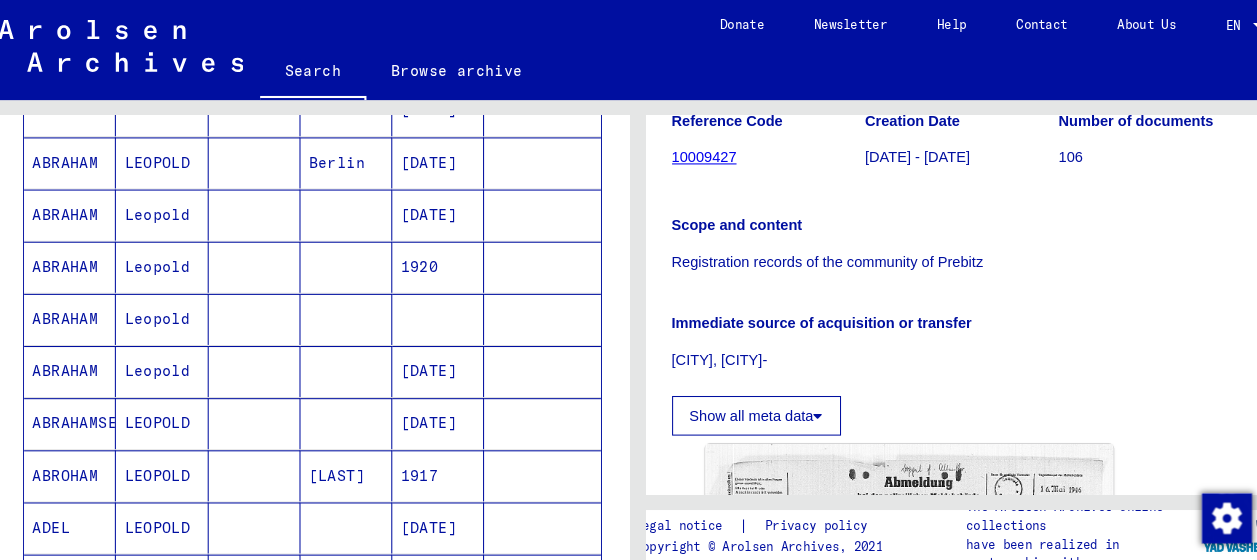 scroll, scrollTop: 471, scrollLeft: 0, axis: vertical 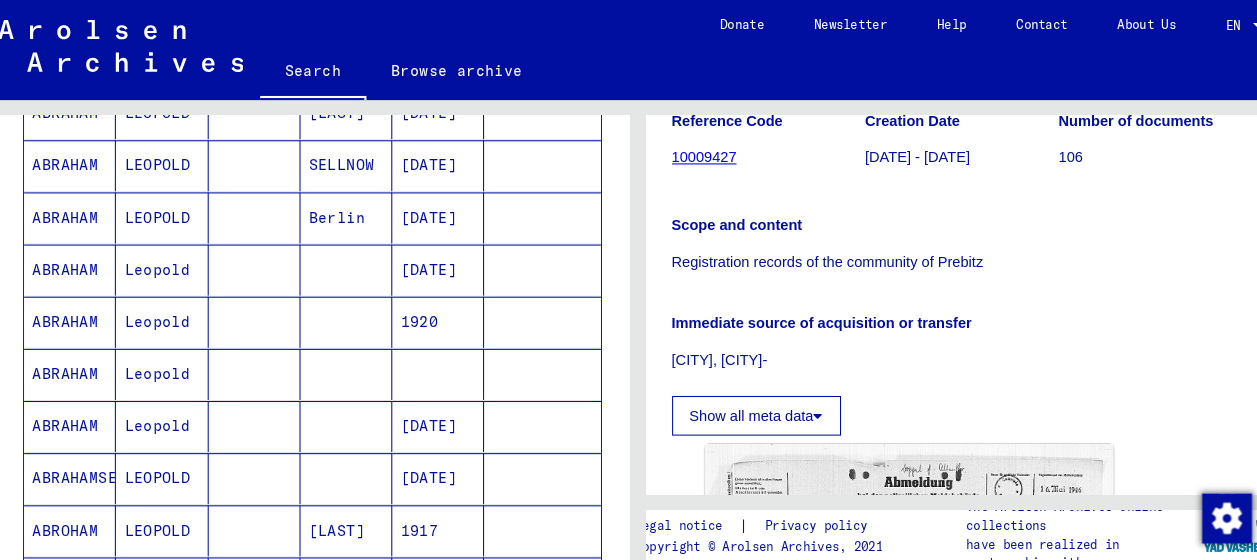 click on "ABRAHAM" at bounding box center [85, 308] 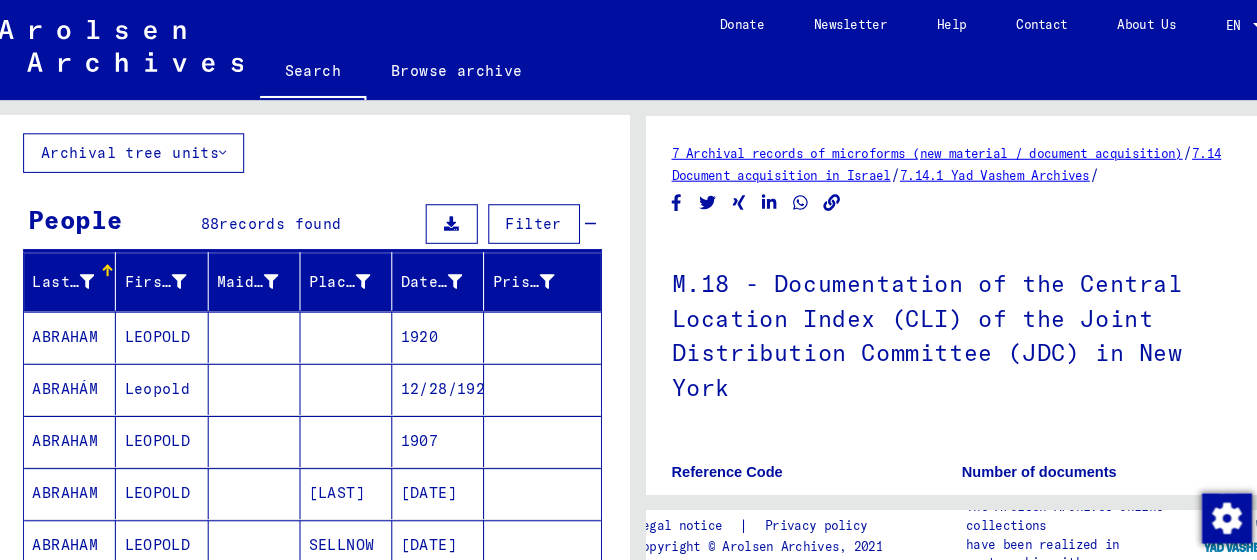 scroll, scrollTop: 55, scrollLeft: 0, axis: vertical 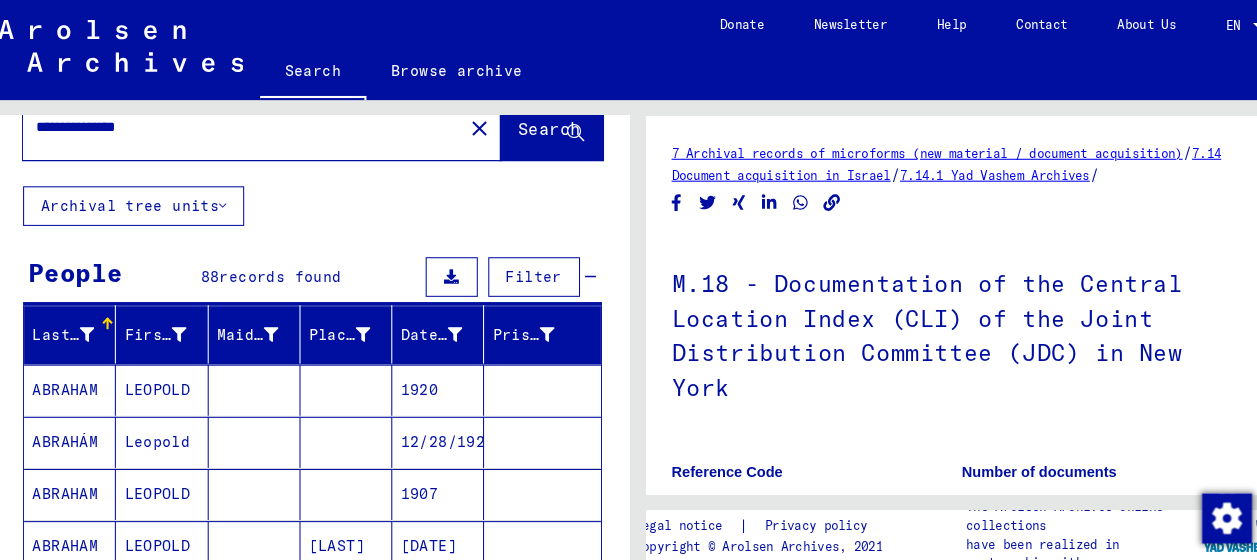 click on "**********" 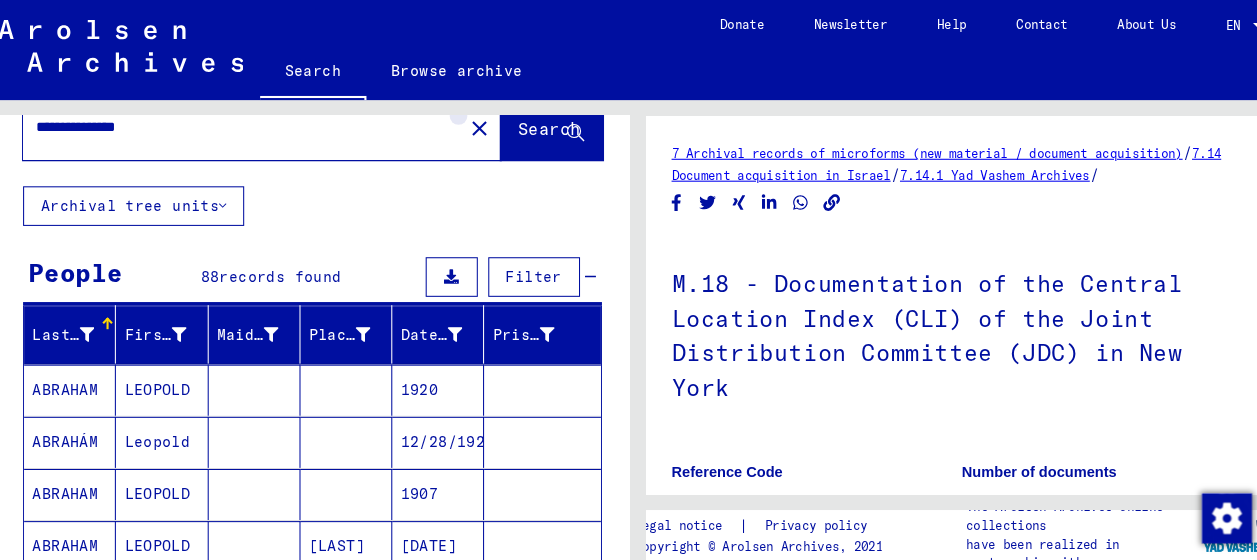 click on "close" 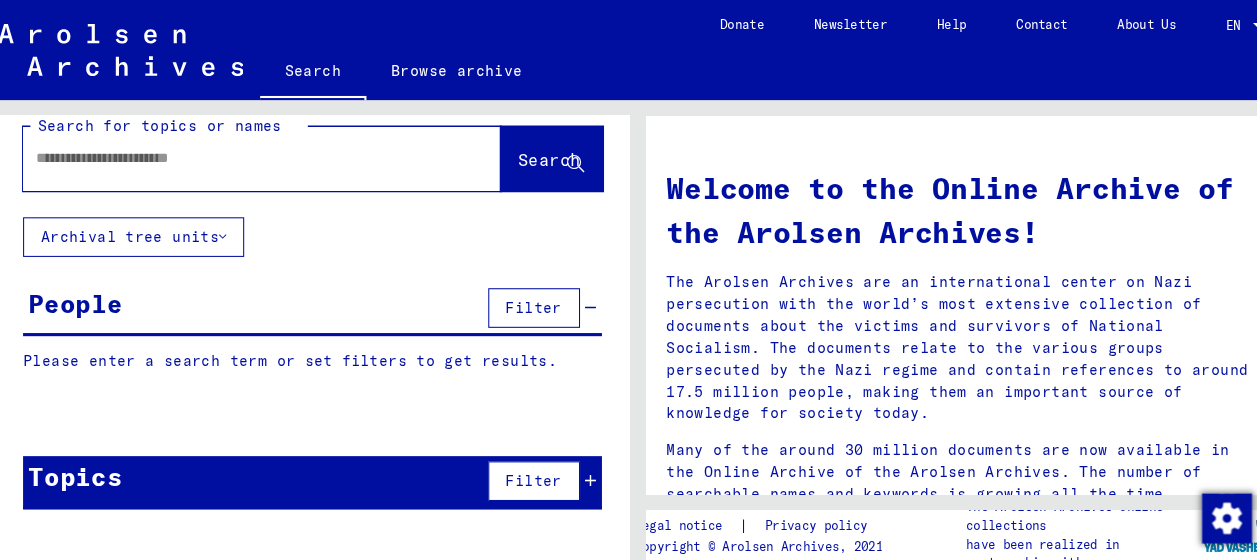 scroll, scrollTop: 23, scrollLeft: 0, axis: vertical 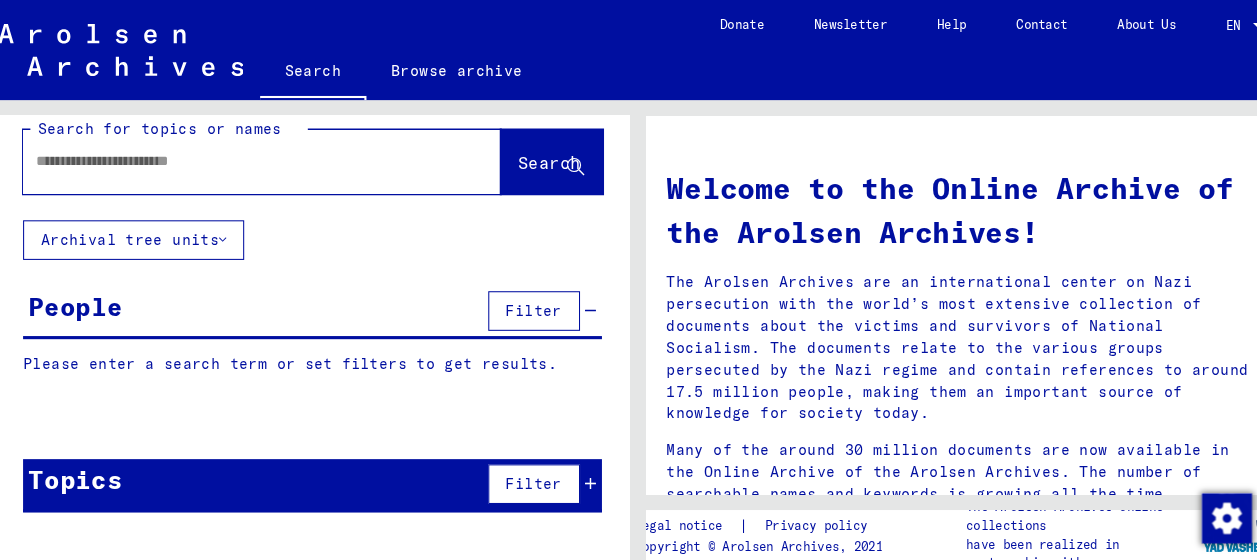 click at bounding box center (245, 154) 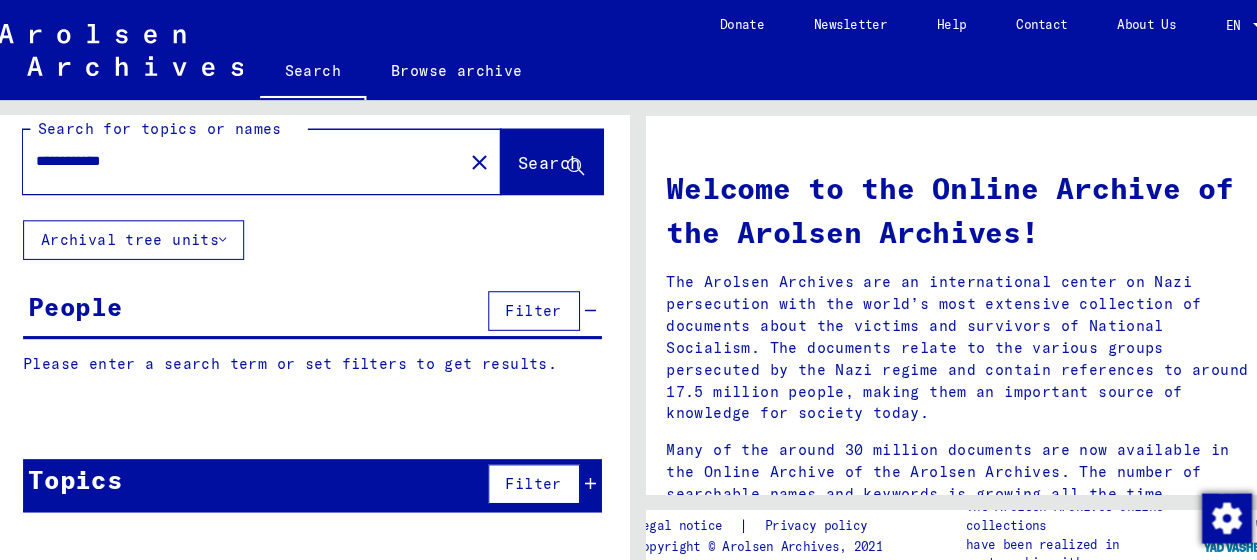 type on "**********" 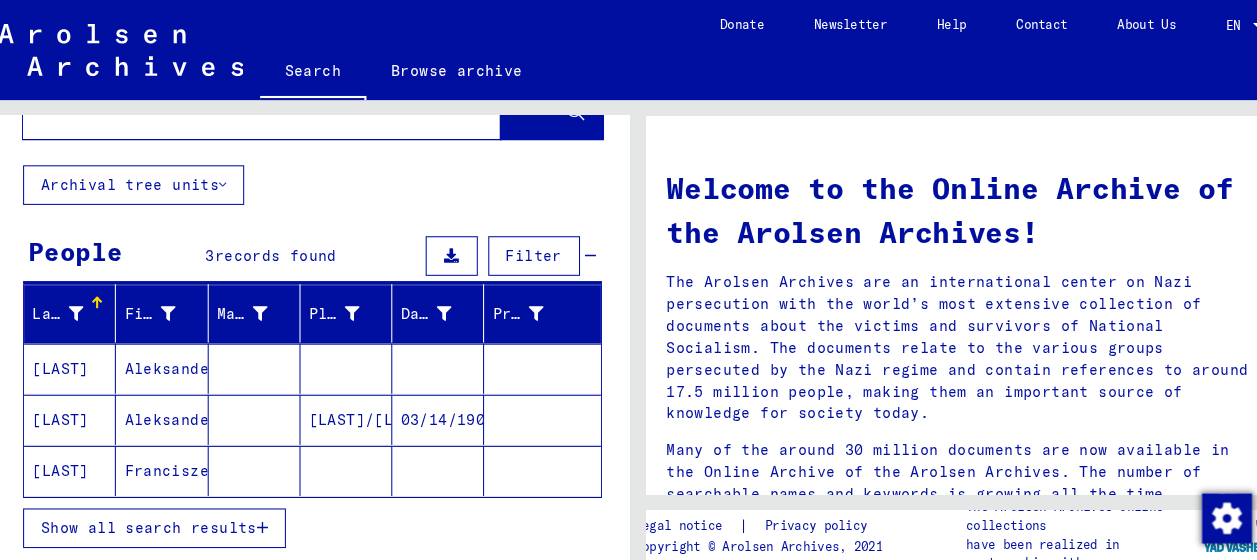 scroll, scrollTop: 80, scrollLeft: 0, axis: vertical 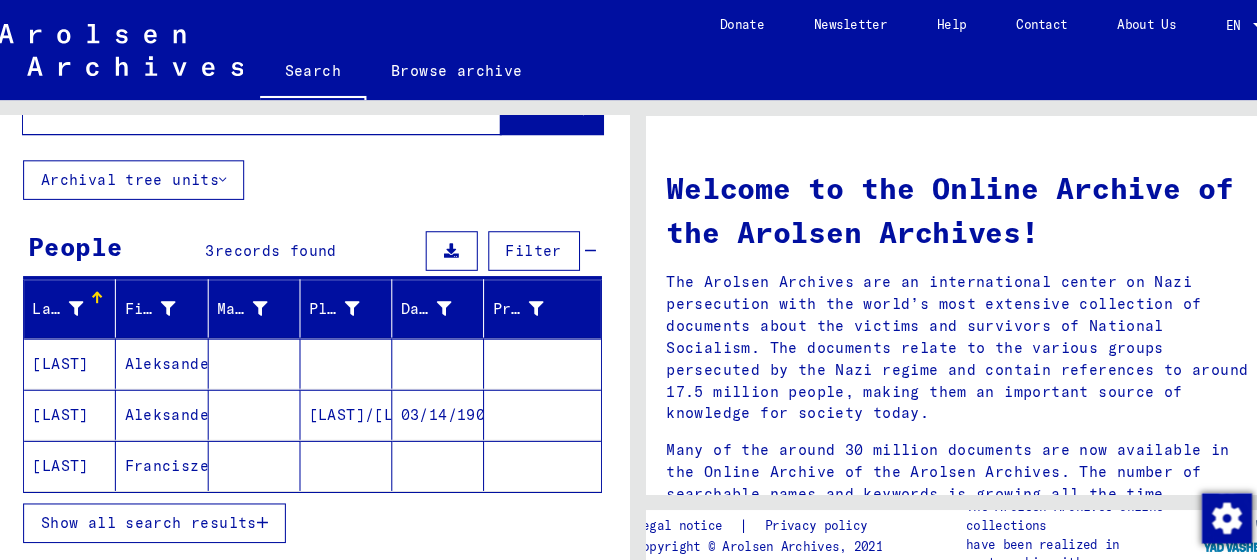 click on "[LAST]" at bounding box center [85, 398] 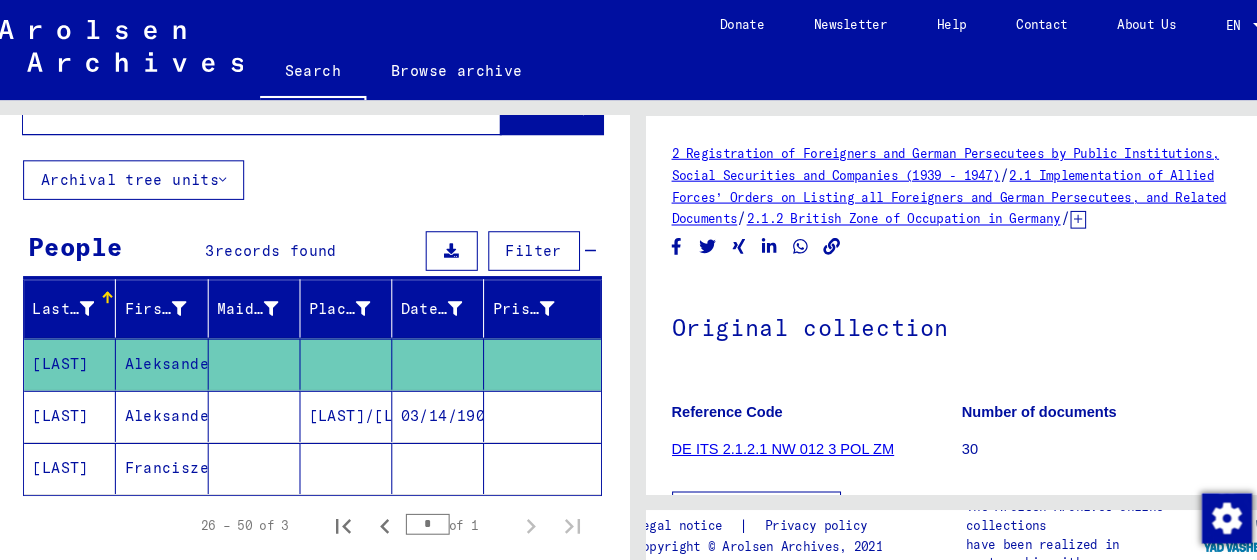 click on "Original collection" 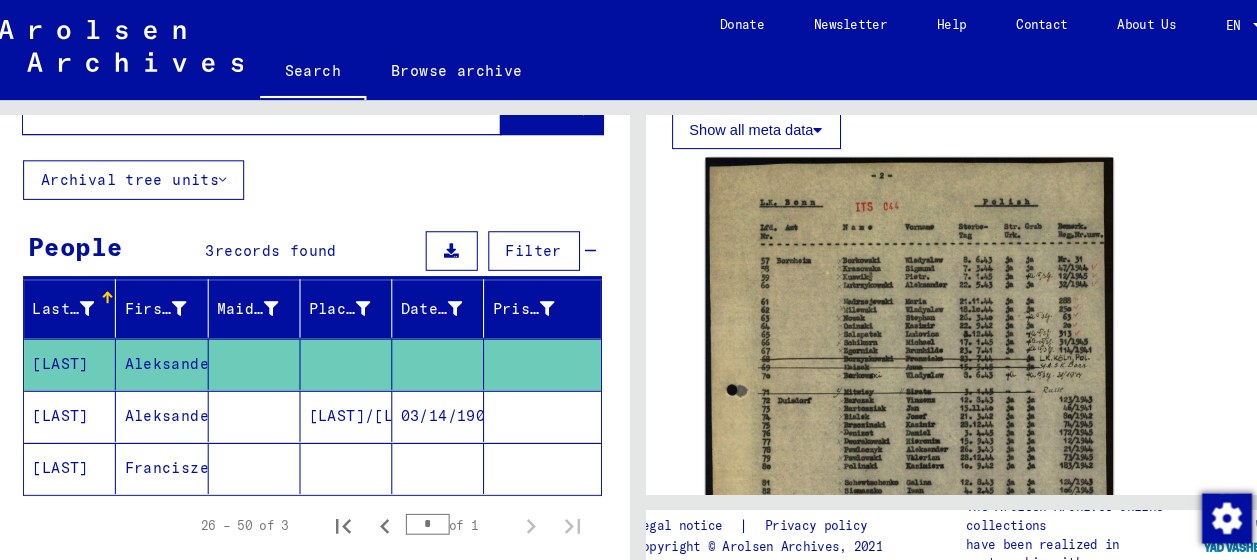 scroll, scrollTop: 364, scrollLeft: 0, axis: vertical 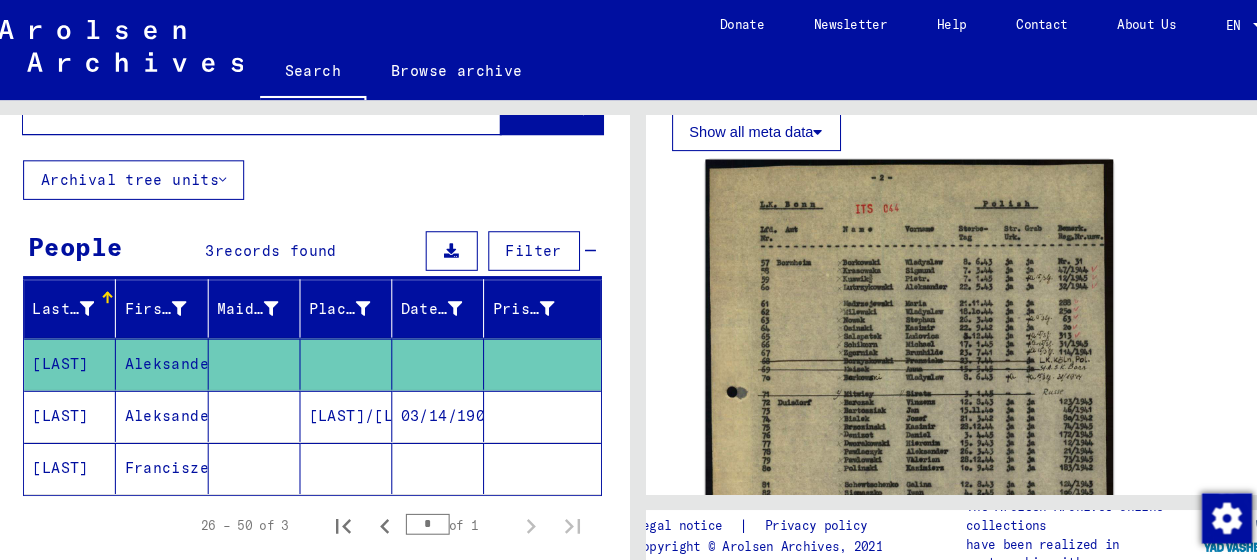 click 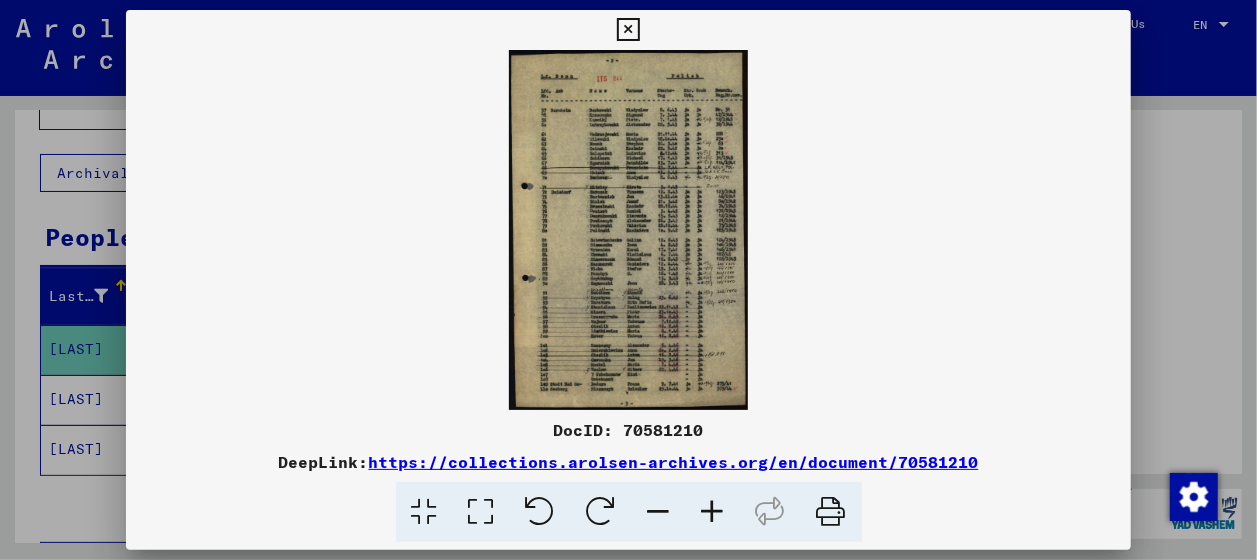 click at bounding box center [628, 30] 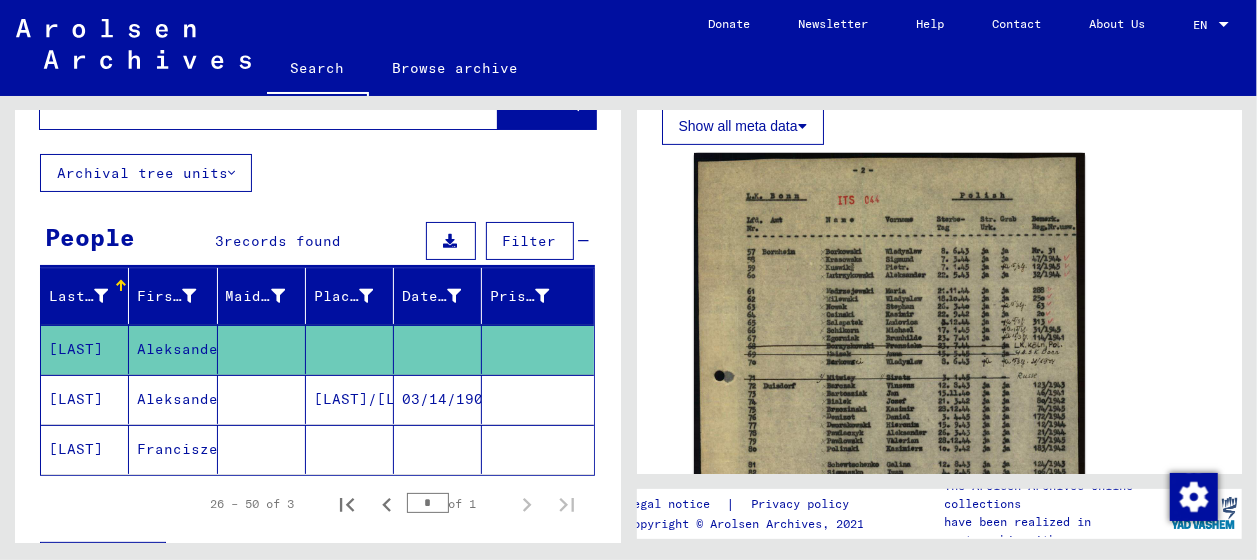 click 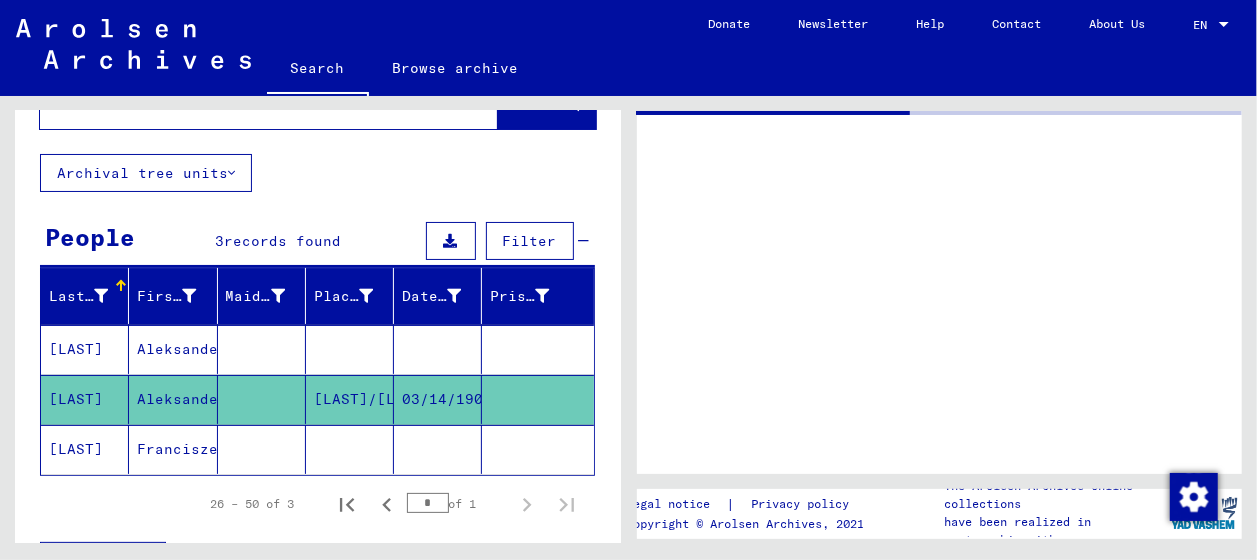 click on "[LAST]" 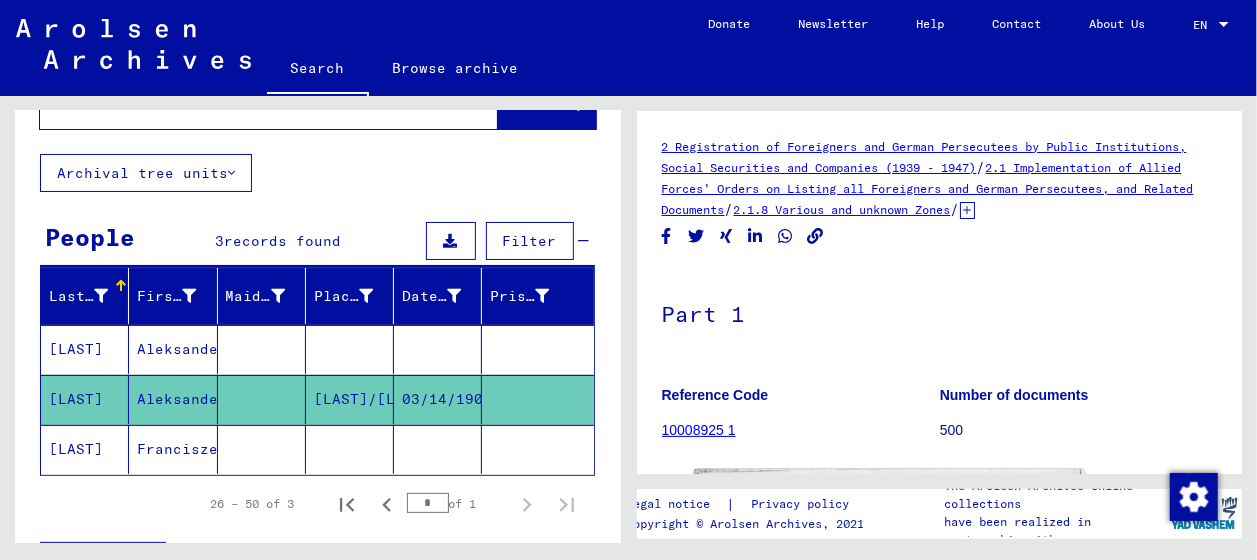 click on "[LAST]" 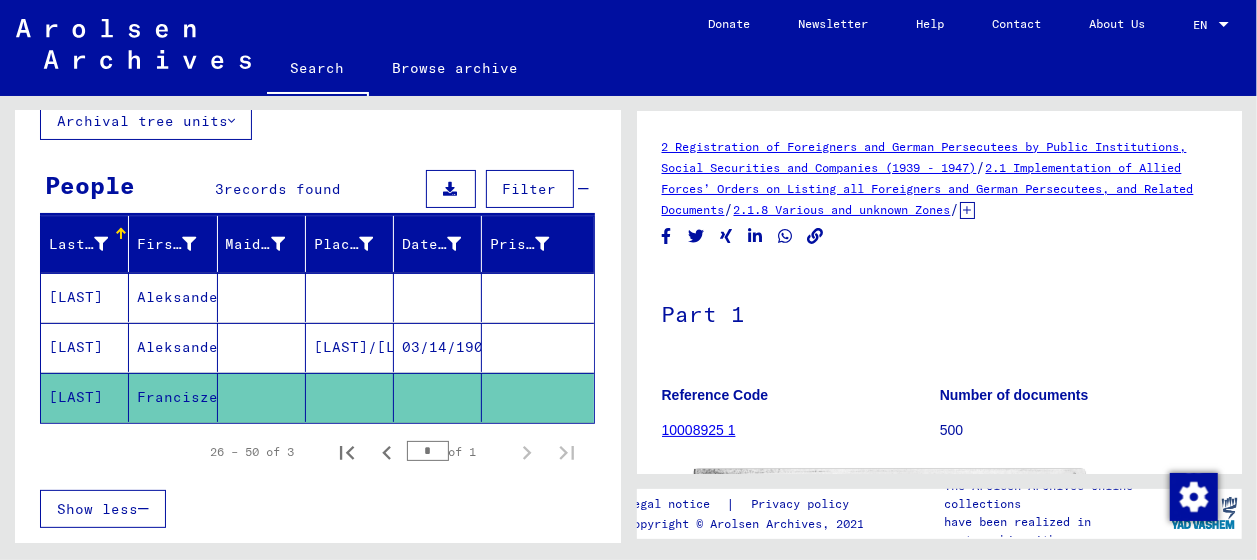 scroll, scrollTop: 184, scrollLeft: 0, axis: vertical 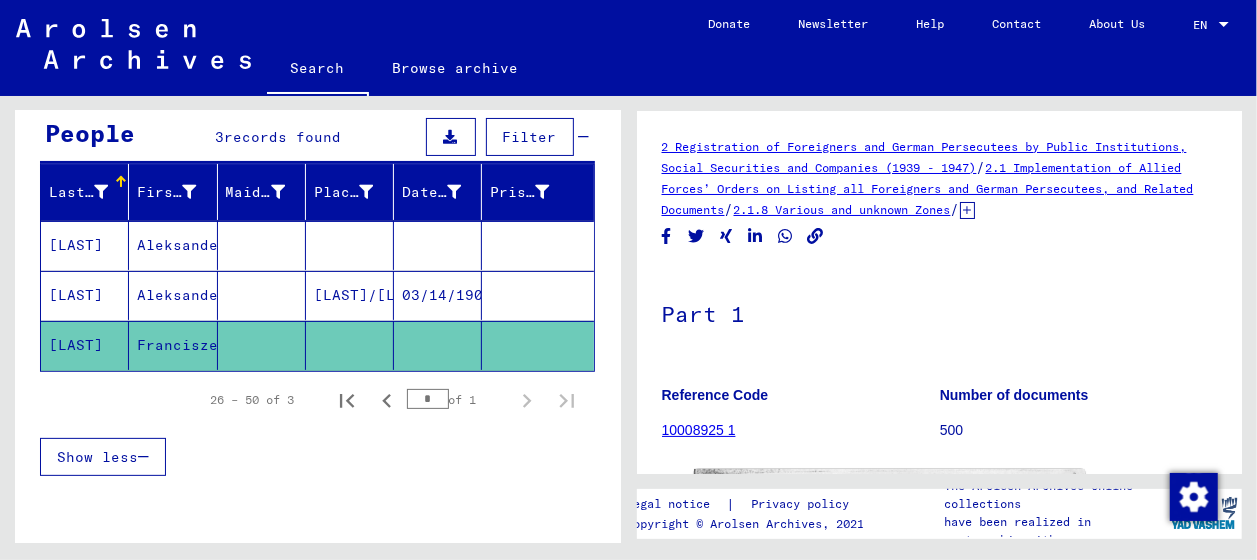 click on "2 Registration of Foreigners and German Persecutees by Public Institutions, Social Securities and Companies (1939 - 1947)   /   2.1 Implementation of Allied Forces’ Orders on Listing all Foreigners and German Persecutees, and Related Documents   /   2.1.8 Various and unknown Zones   /   2.1.8.1 Lists of all persons of United Nations and other foreigners, German Jews and stateless persons, various Zones   /   Lists of names pertaining to foreigners who were buried on various cemeteries   /  Part 1 Reference Code 10008925 1 Number of documents 500 DocID: 85953243 See comments created before January 2022" 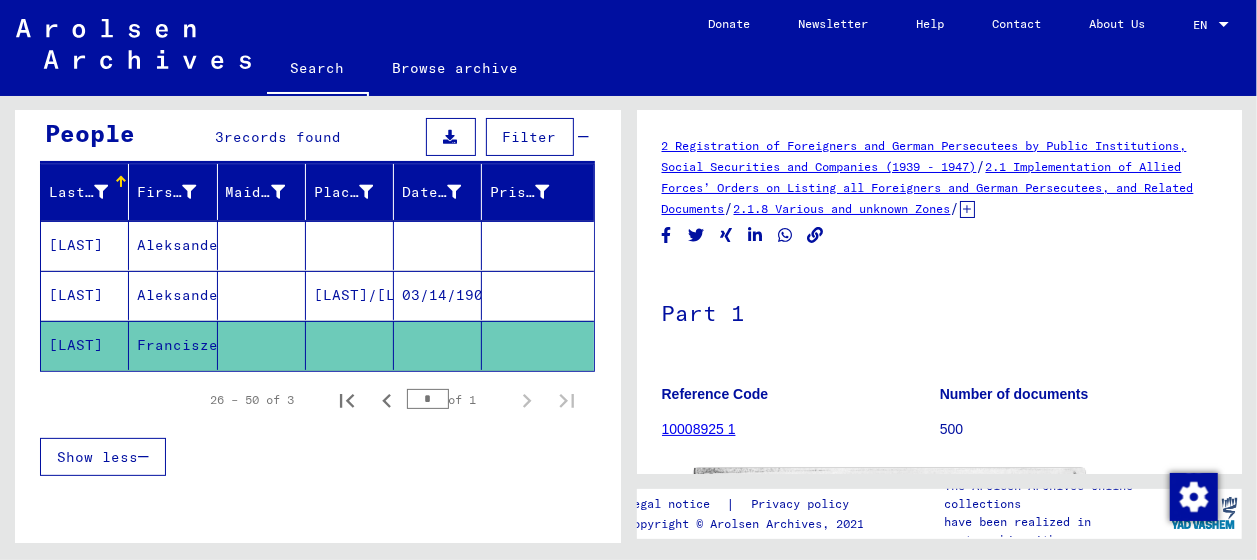 scroll, scrollTop: 0, scrollLeft: 0, axis: both 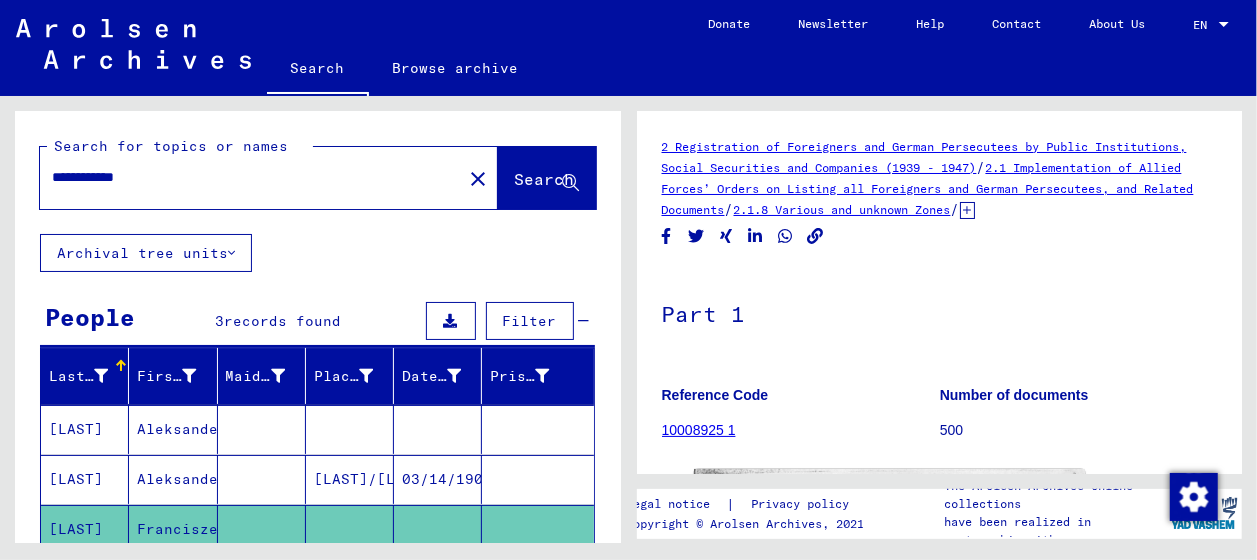 drag, startPoint x: 612, startPoint y: 117, endPoint x: 430, endPoint y: 192, distance: 196.84766 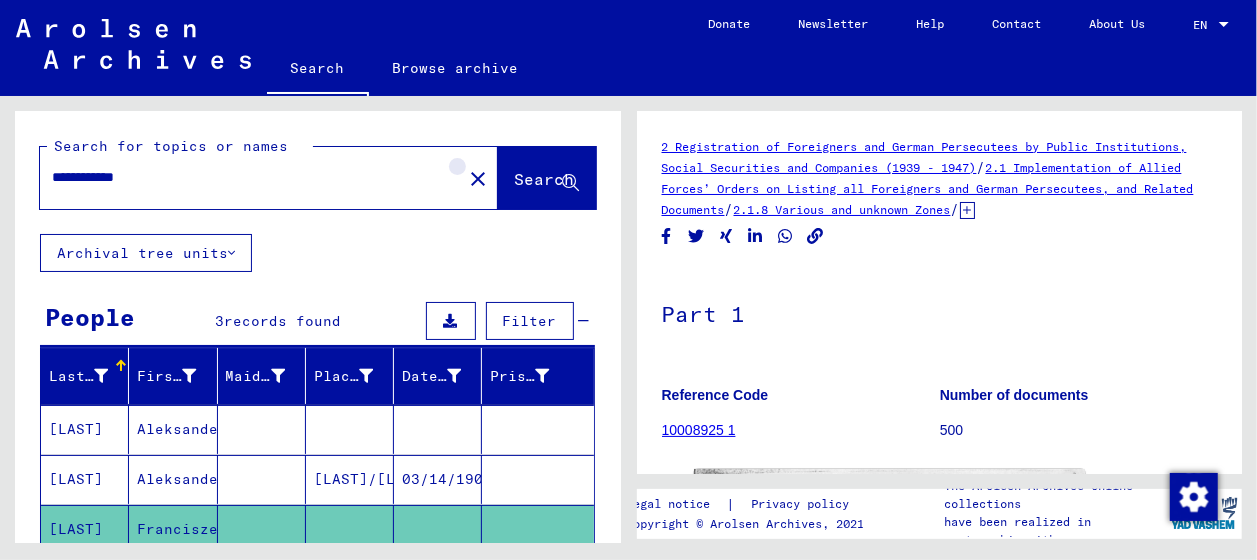 click on "close" 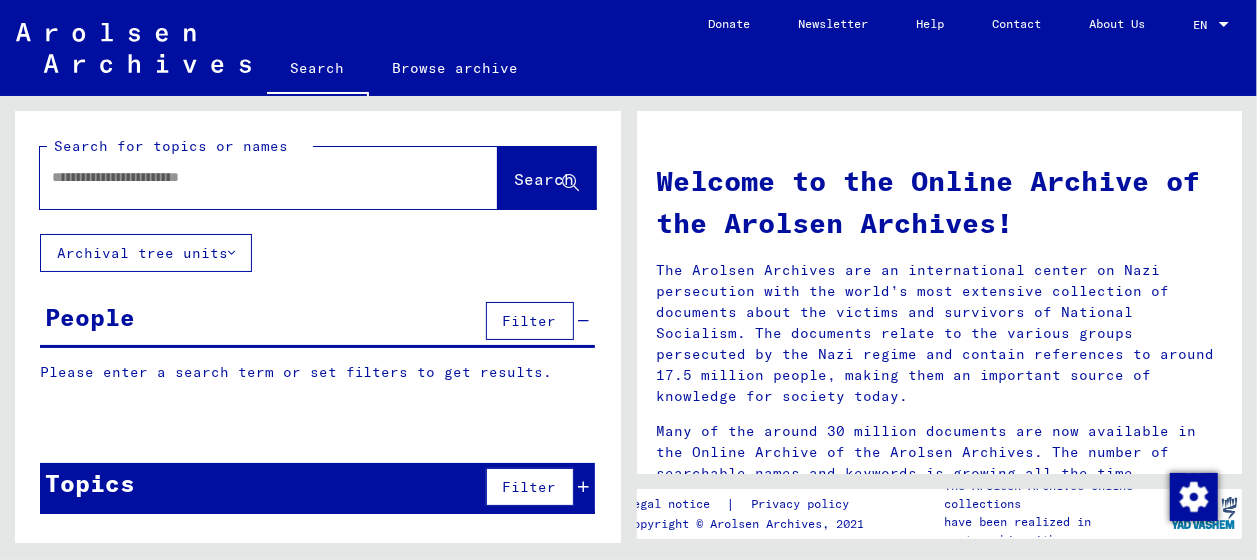 click at bounding box center (245, 177) 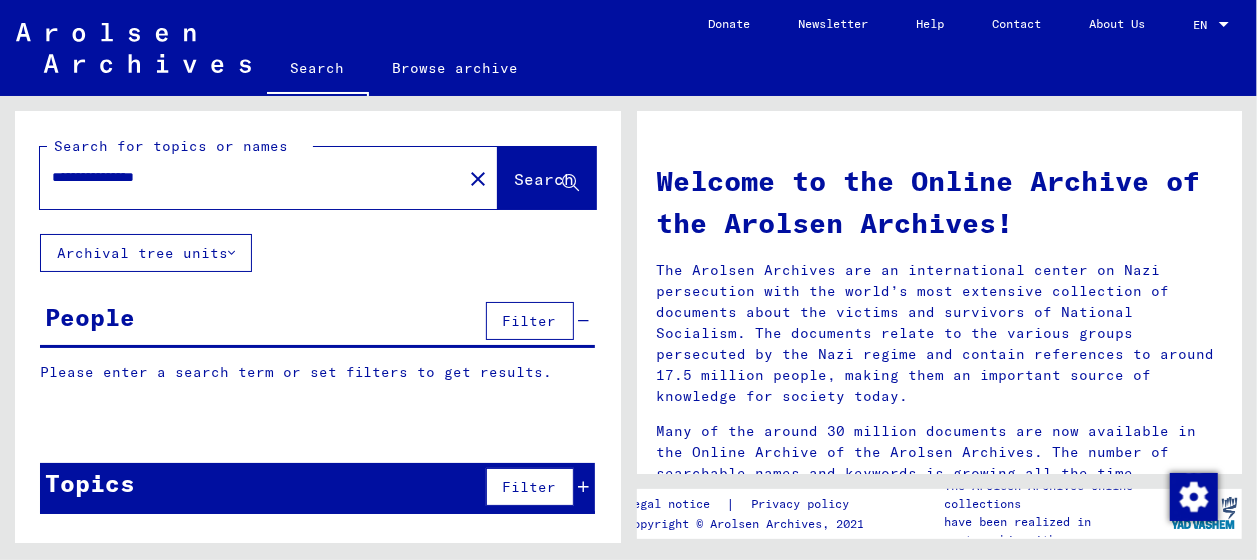 type on "**********" 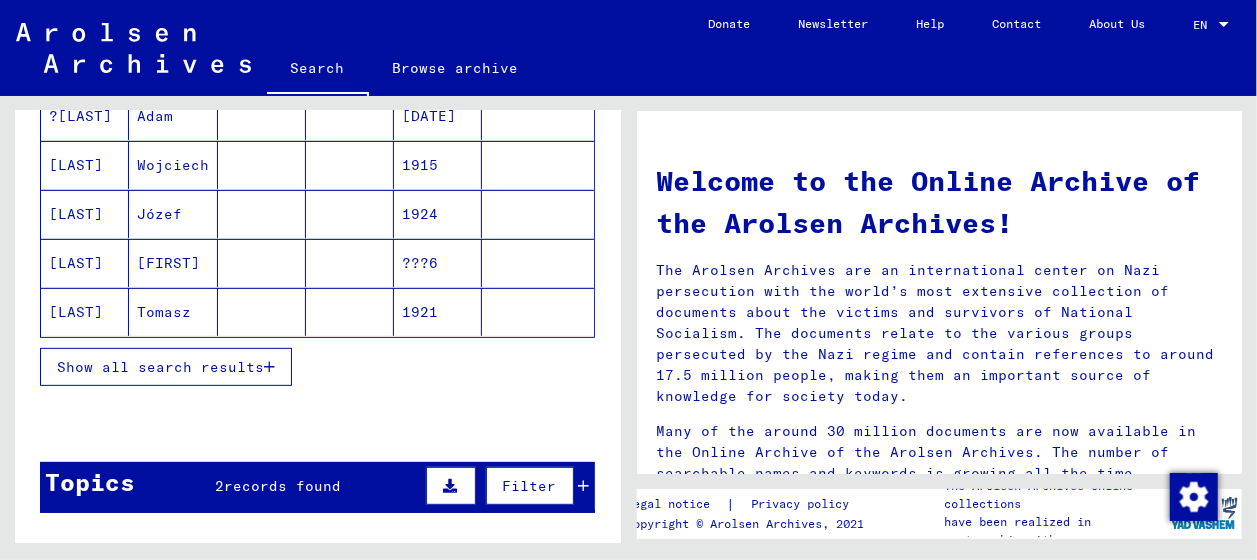 scroll, scrollTop: 314, scrollLeft: 0, axis: vertical 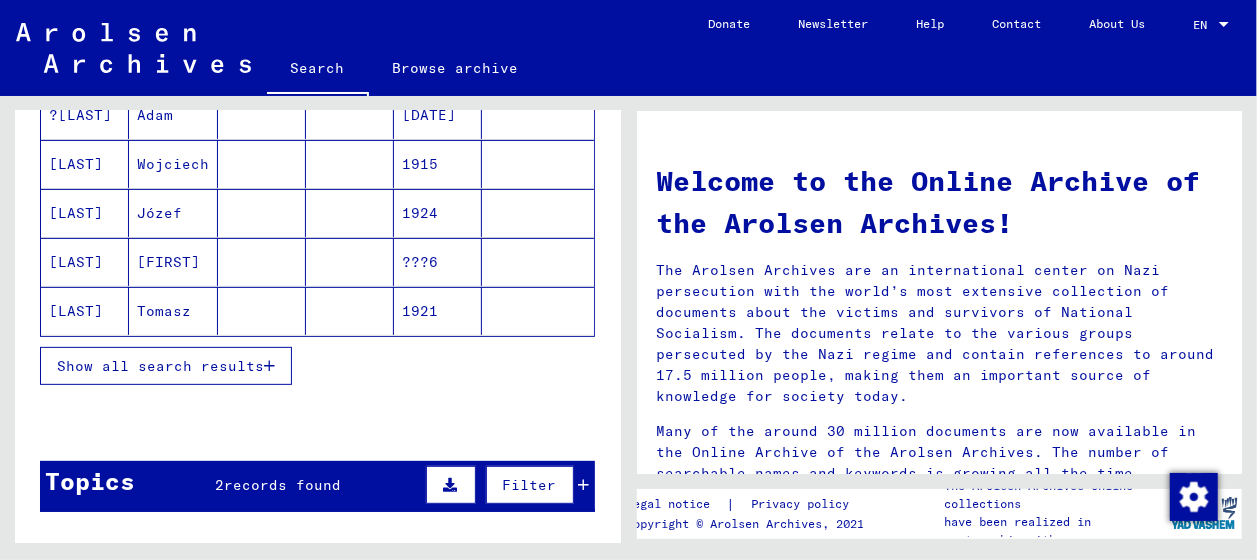 click on "Show all search results" at bounding box center (160, 366) 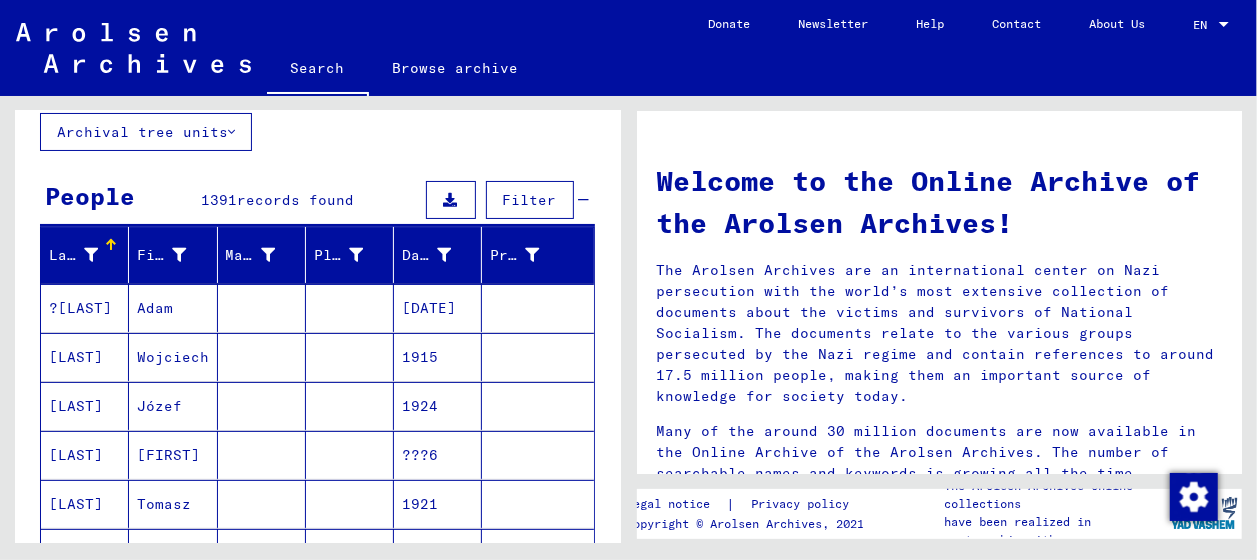 scroll, scrollTop: 0, scrollLeft: 0, axis: both 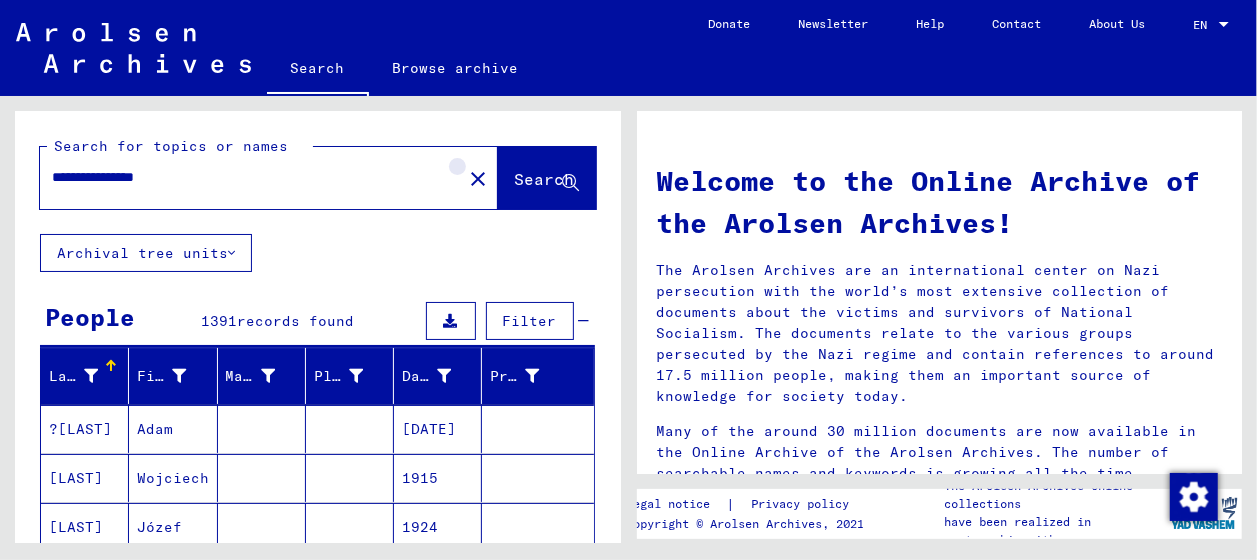 click on "close" 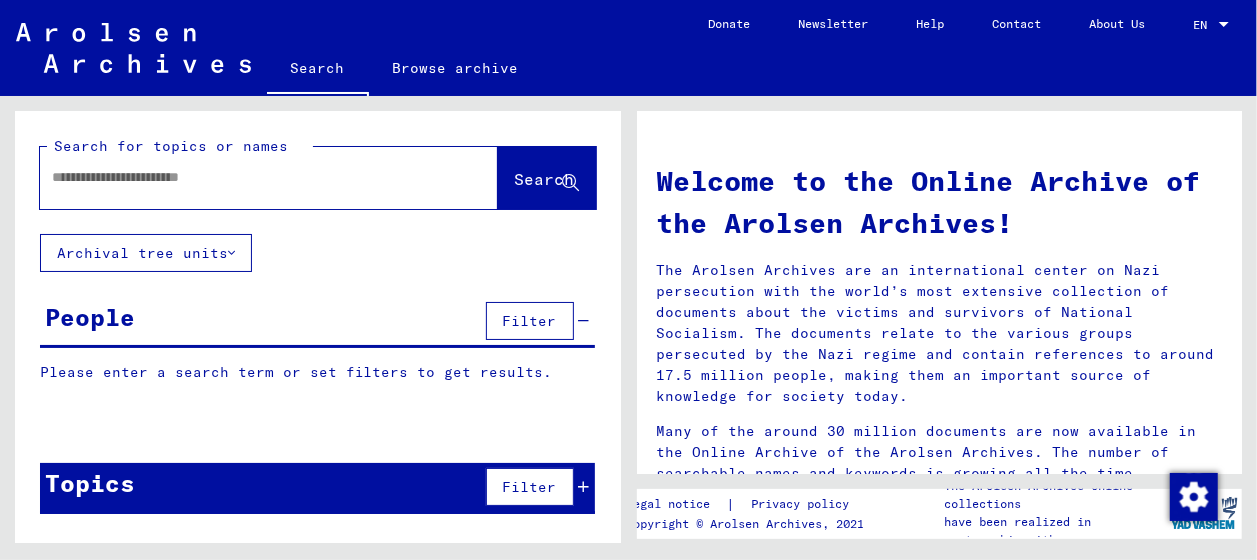 click at bounding box center [245, 177] 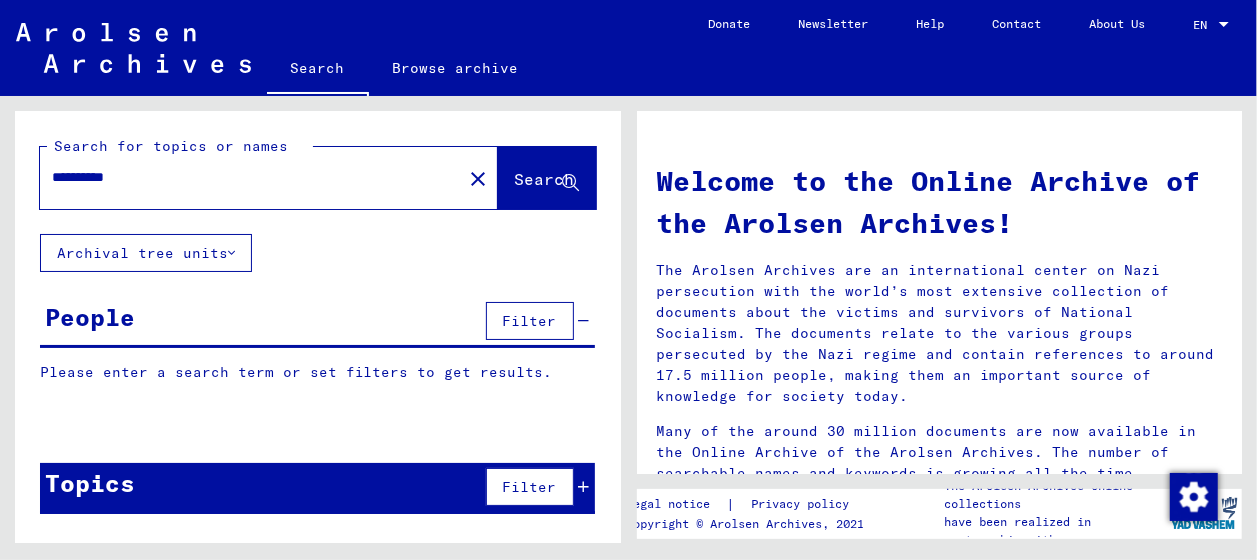 type on "**********" 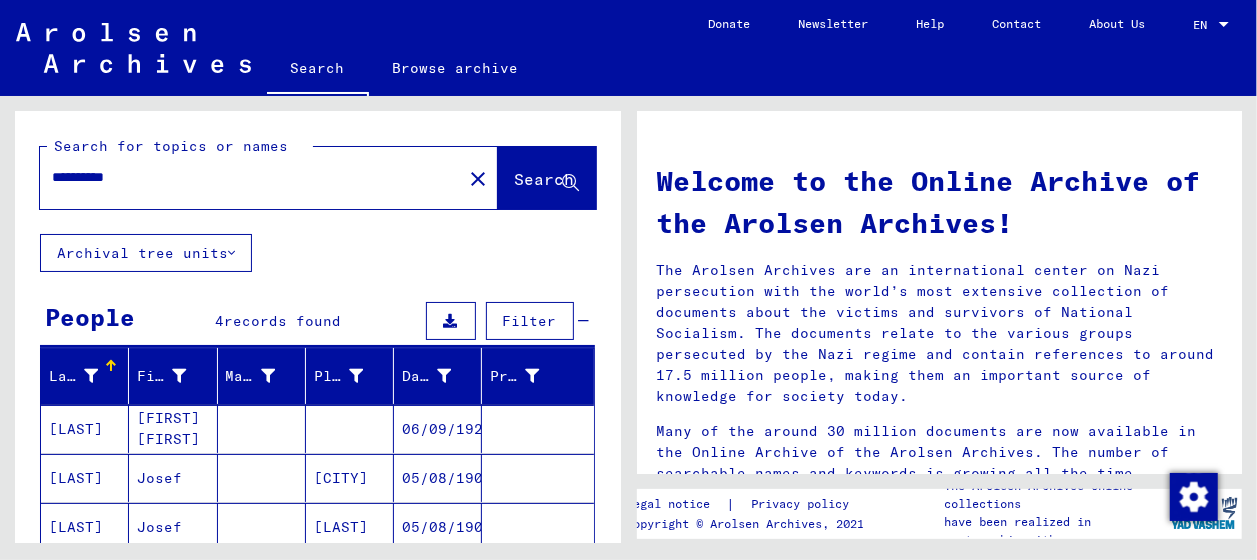 click on "[LAST]" at bounding box center [85, 527] 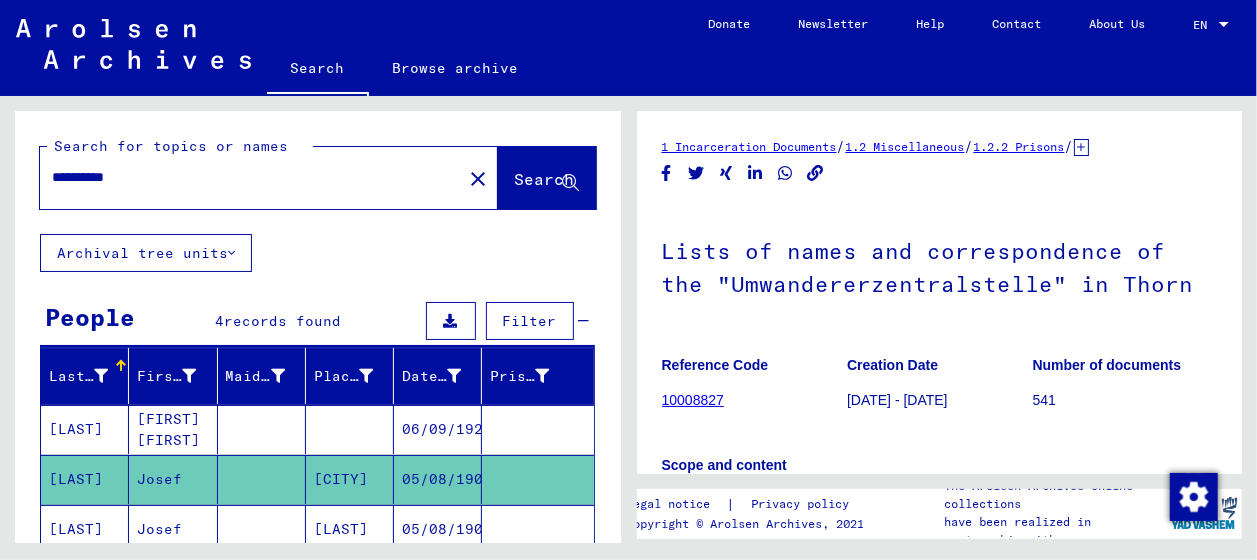click on "Lists of names and correspondence of the "Umwandererzentralstelle" in Thorn" 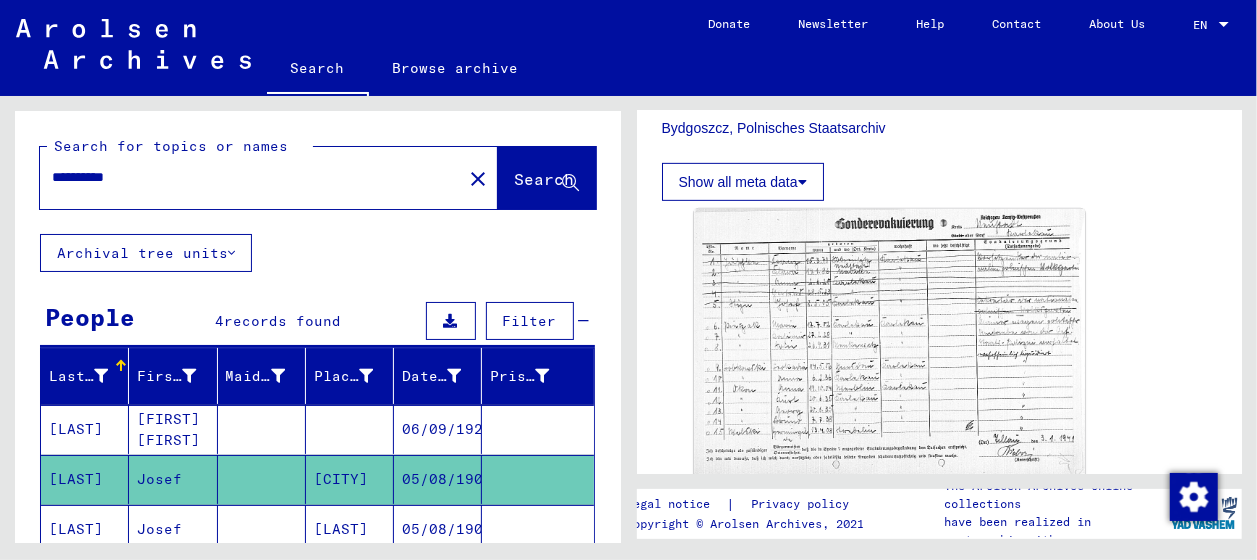 scroll, scrollTop: 468, scrollLeft: 0, axis: vertical 